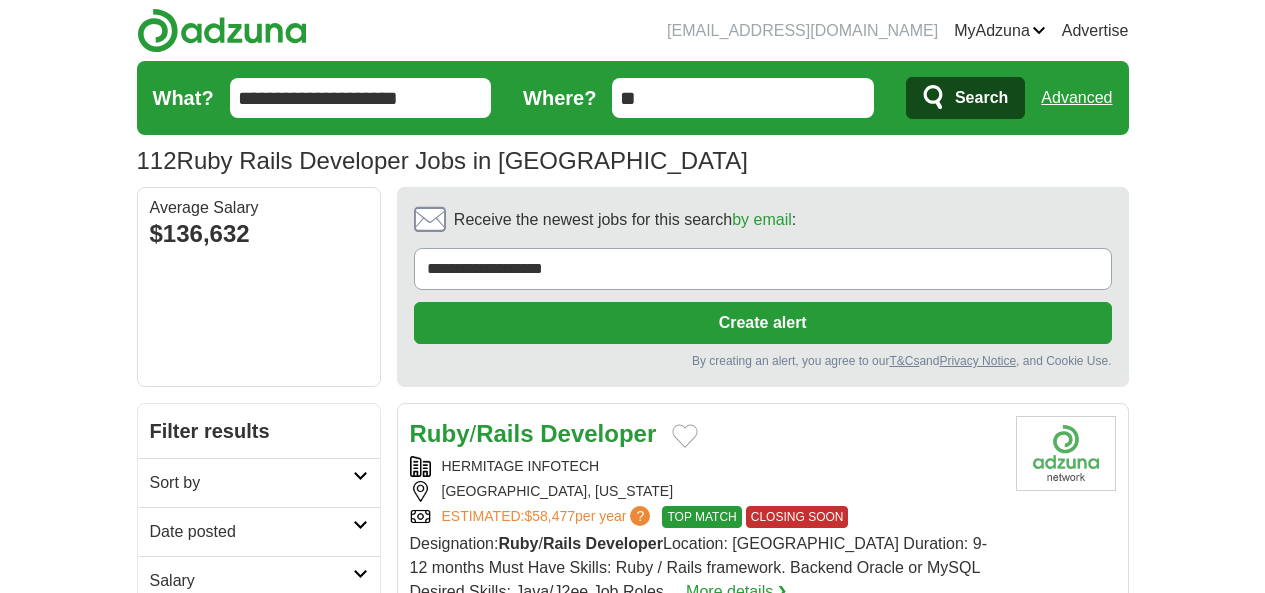 scroll, scrollTop: 100, scrollLeft: 0, axis: vertical 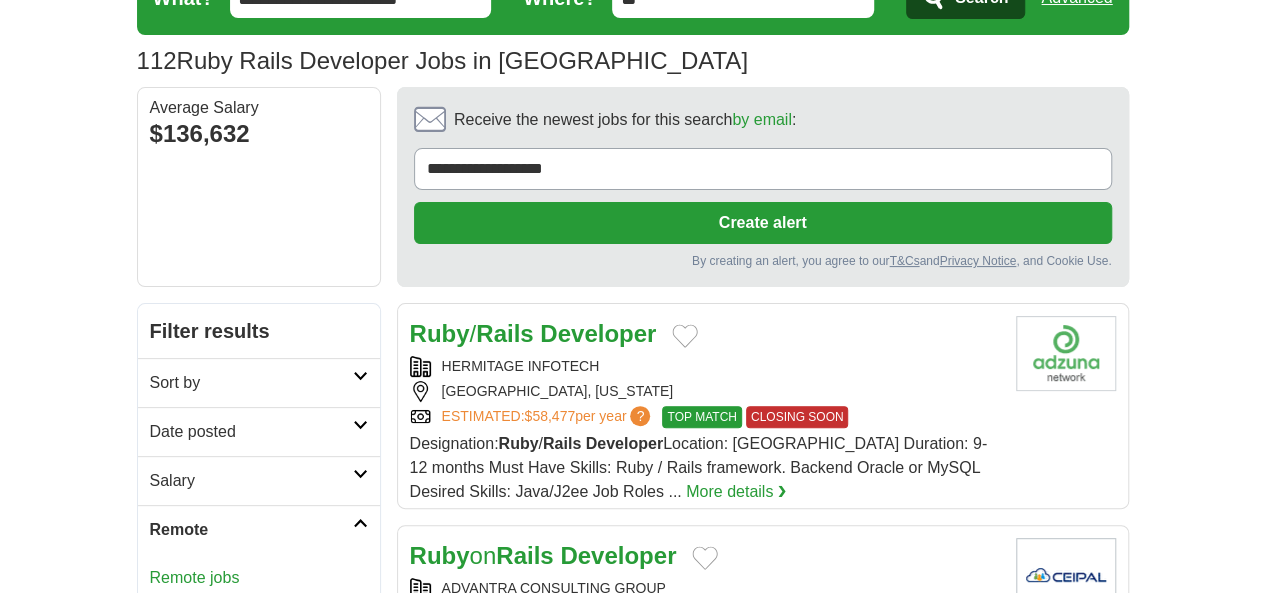 click on "Remote jobs" at bounding box center [195, 577] 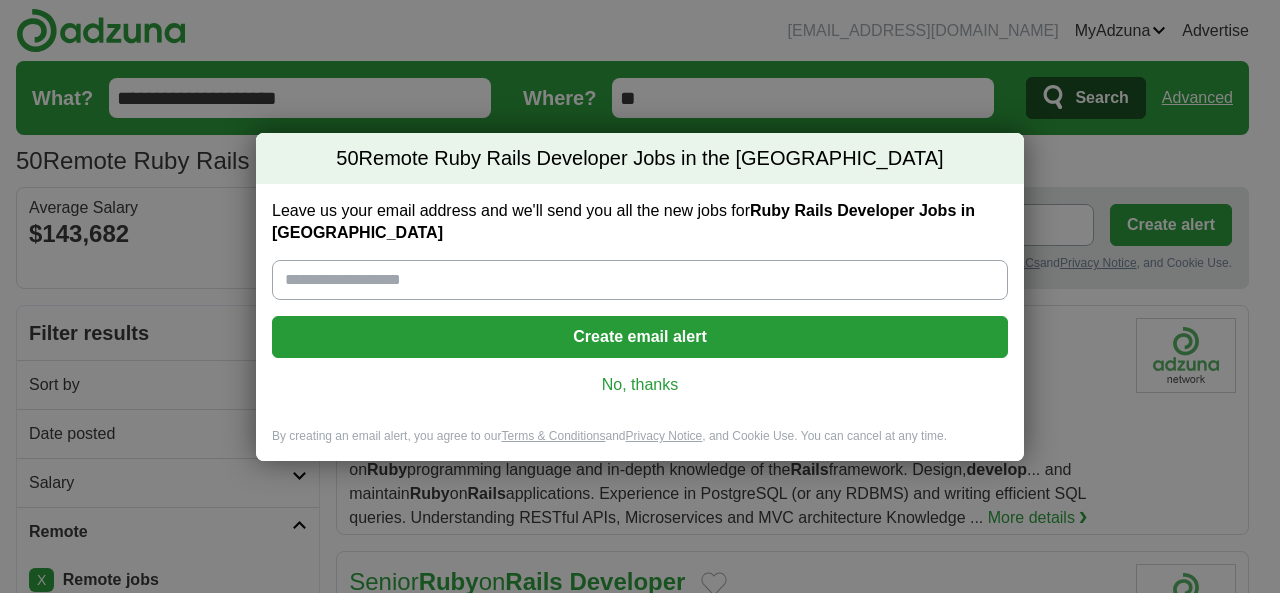 scroll, scrollTop: 0, scrollLeft: 0, axis: both 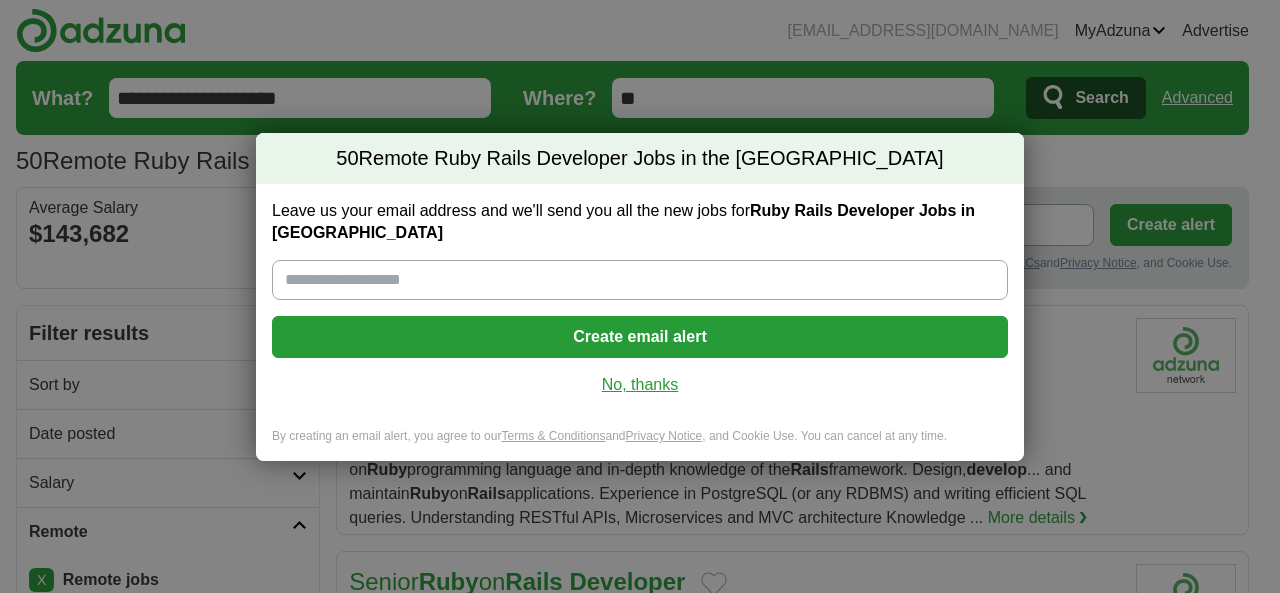 click on "No, thanks" at bounding box center (640, 385) 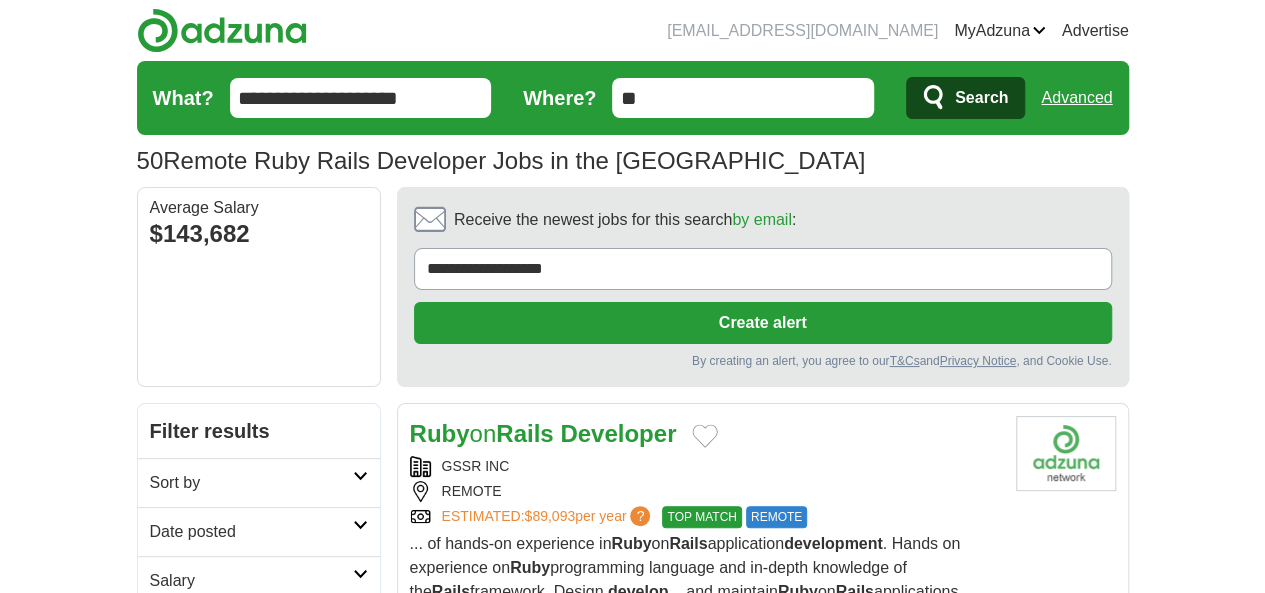 click on "Date posted" at bounding box center [251, 532] 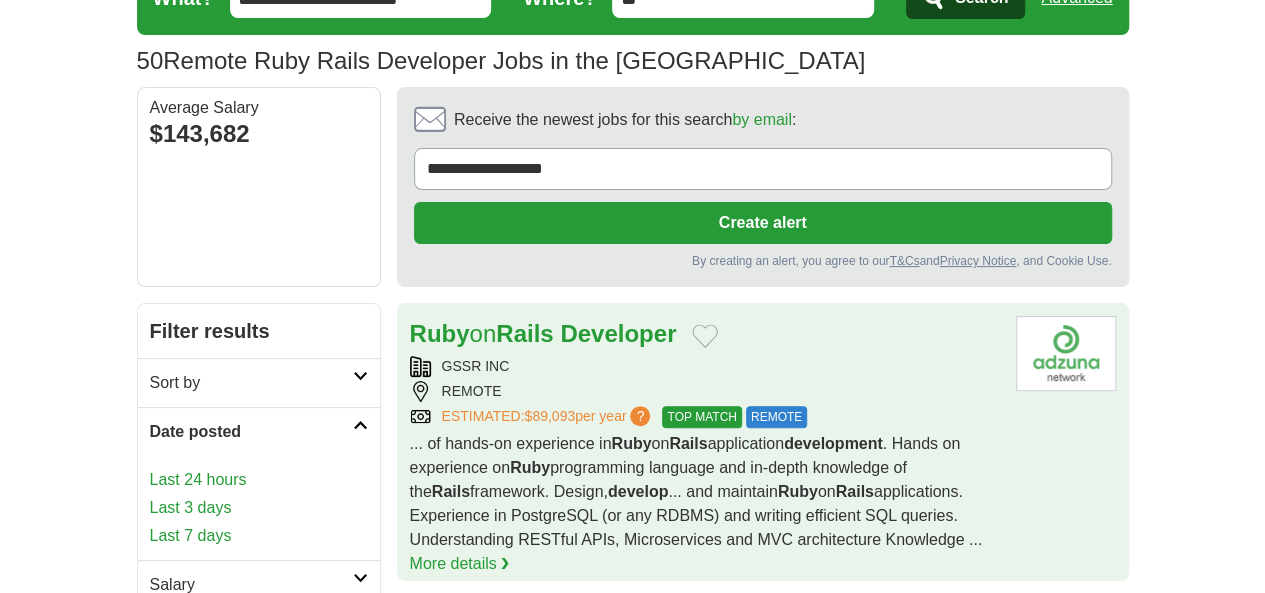 scroll, scrollTop: 300, scrollLeft: 0, axis: vertical 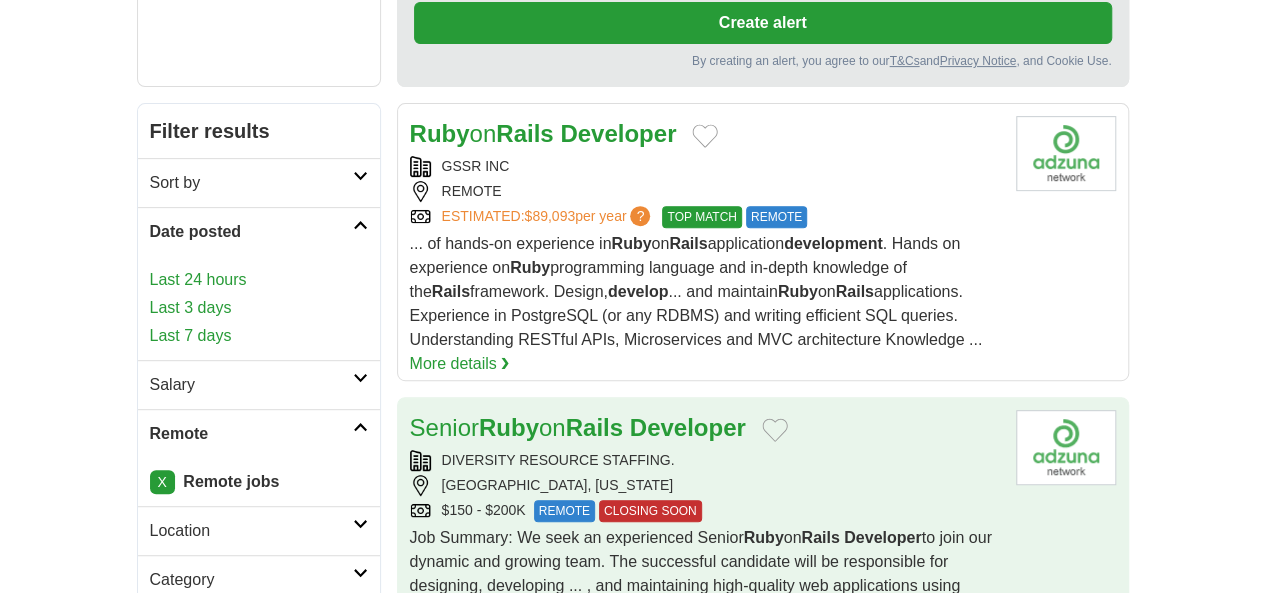 click on "DIVERSITY RESOURCE STAFFING." at bounding box center (705, 460) 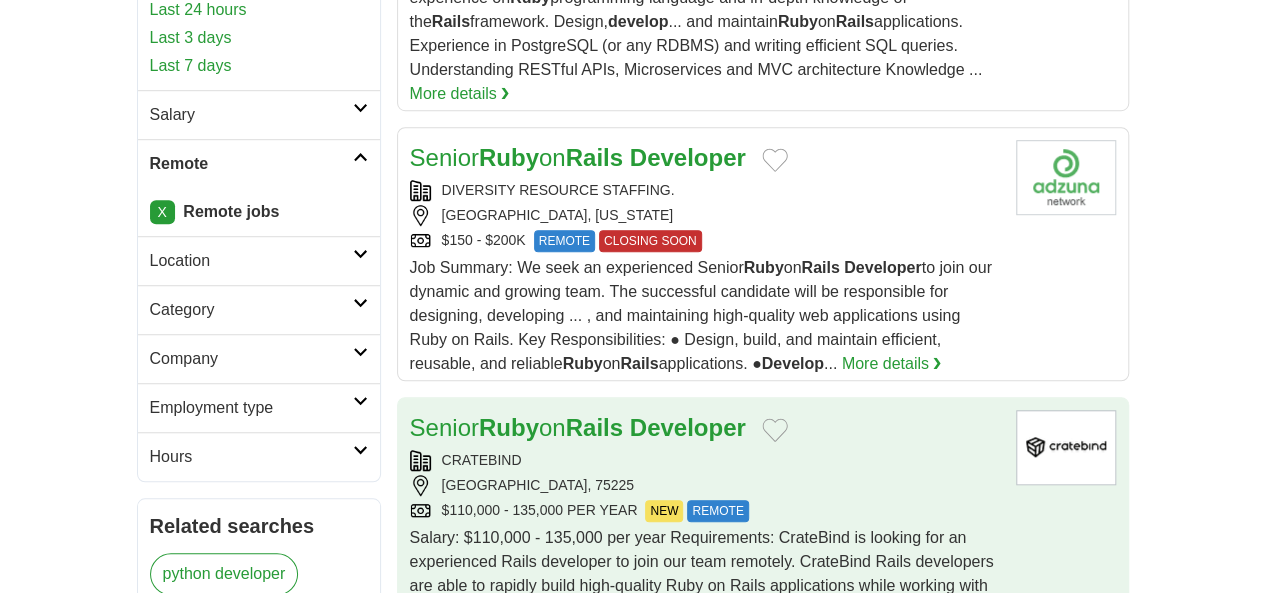 scroll, scrollTop: 600, scrollLeft: 0, axis: vertical 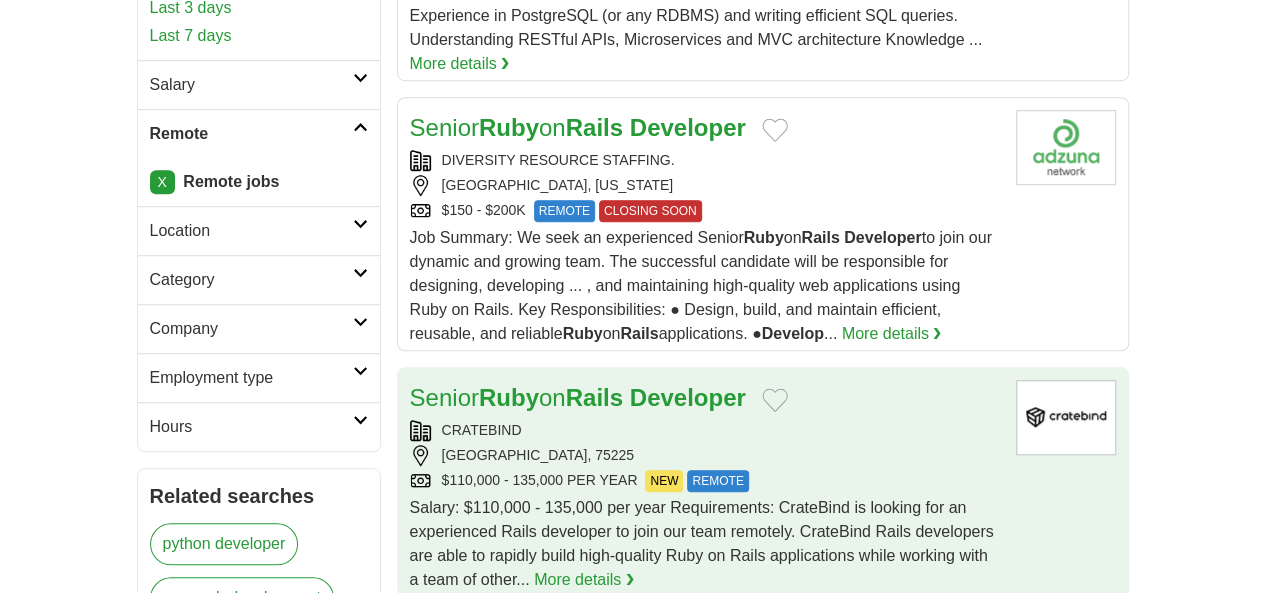 click on "CRATEBIND" at bounding box center (705, 430) 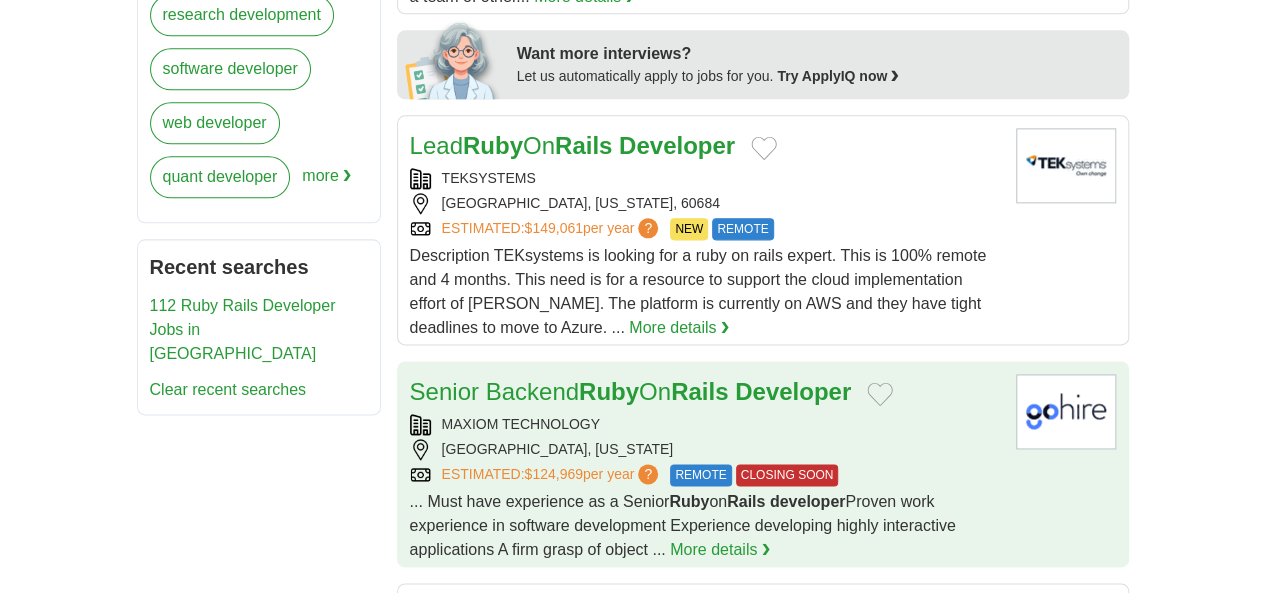 scroll, scrollTop: 1200, scrollLeft: 0, axis: vertical 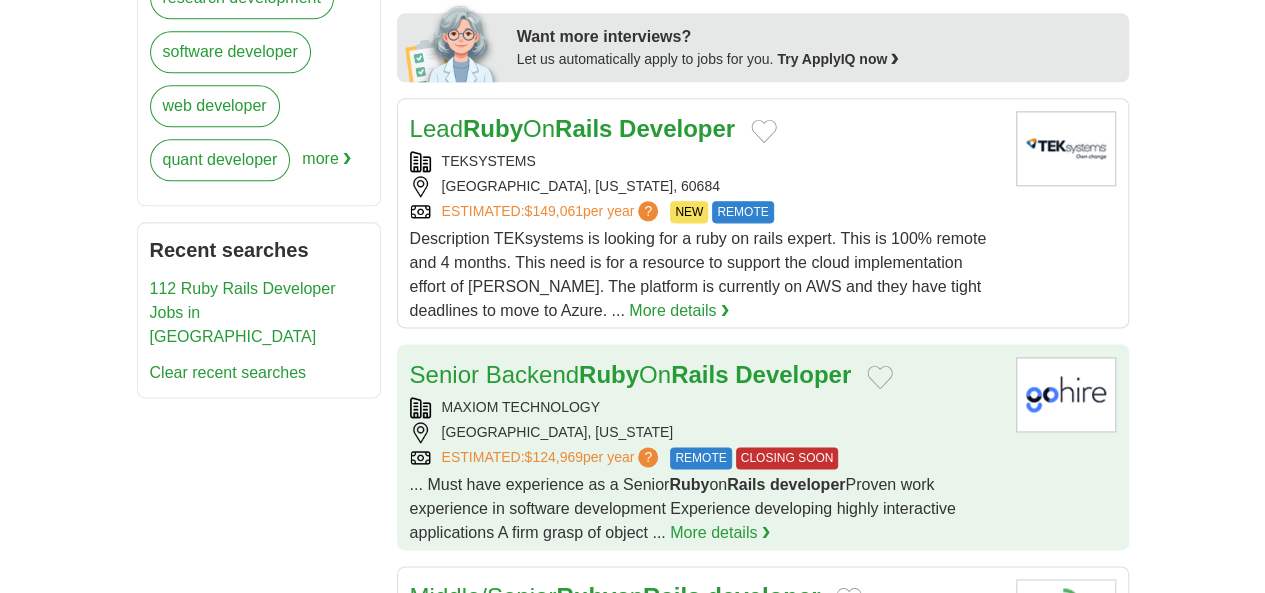 click on "MAXIOM TECHNOLOGY" at bounding box center [705, 407] 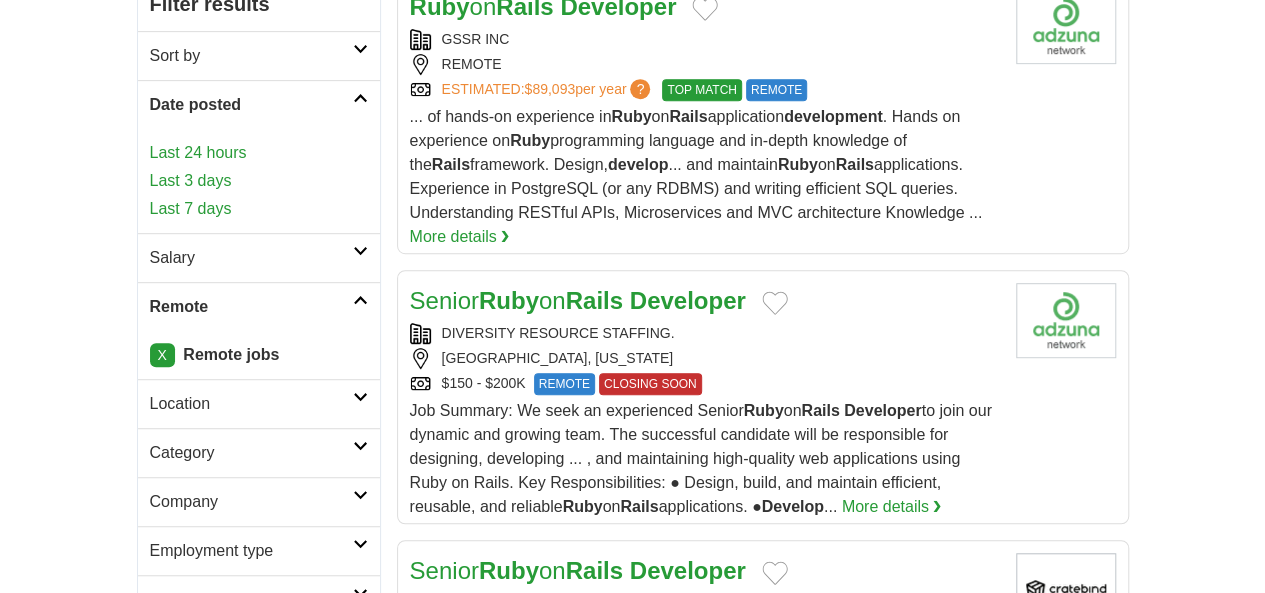 scroll, scrollTop: 300, scrollLeft: 0, axis: vertical 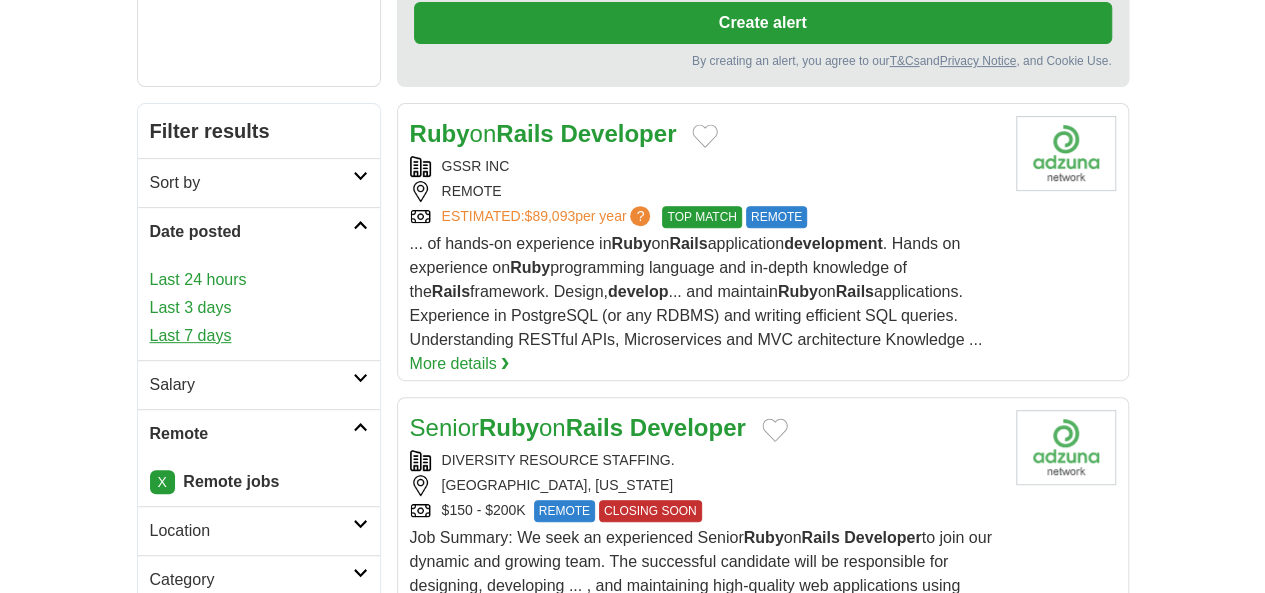 click on "Last 7 days" at bounding box center [259, 336] 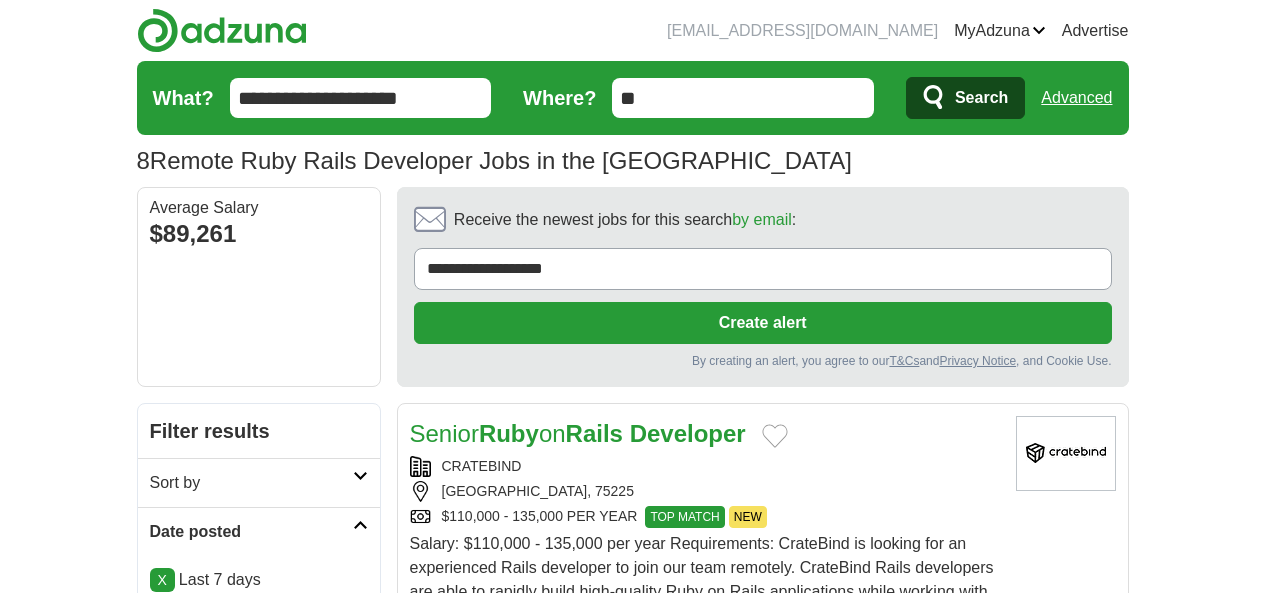 scroll, scrollTop: 200, scrollLeft: 0, axis: vertical 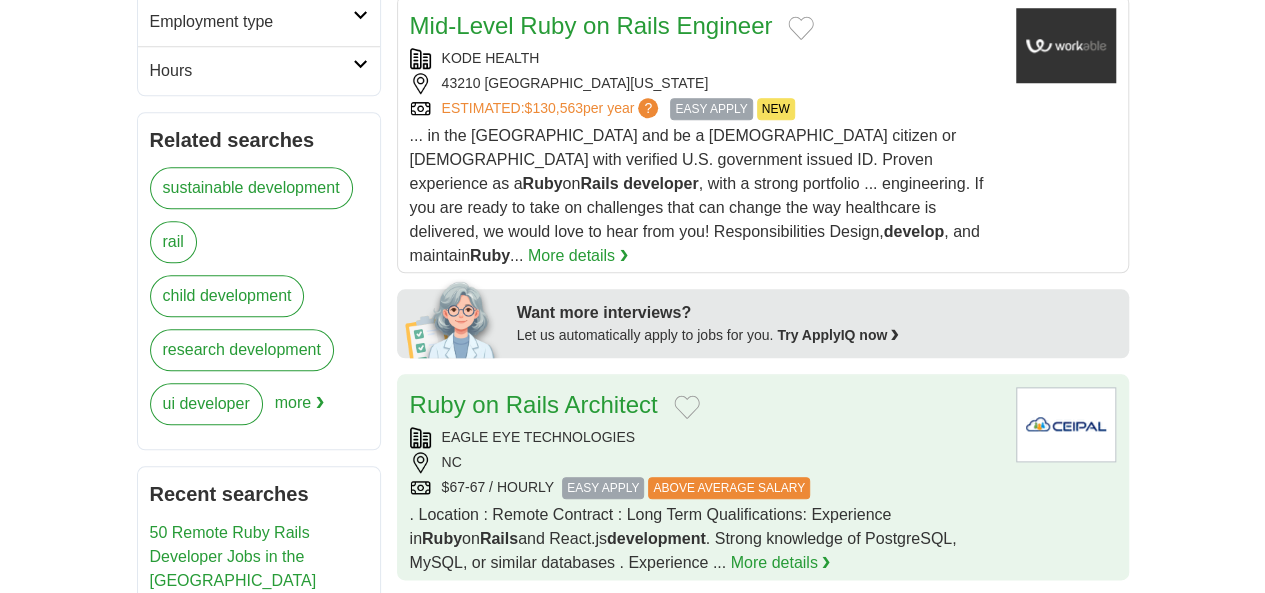 click on "EAGLE EYE TECHNOLOGIES" at bounding box center (705, 437) 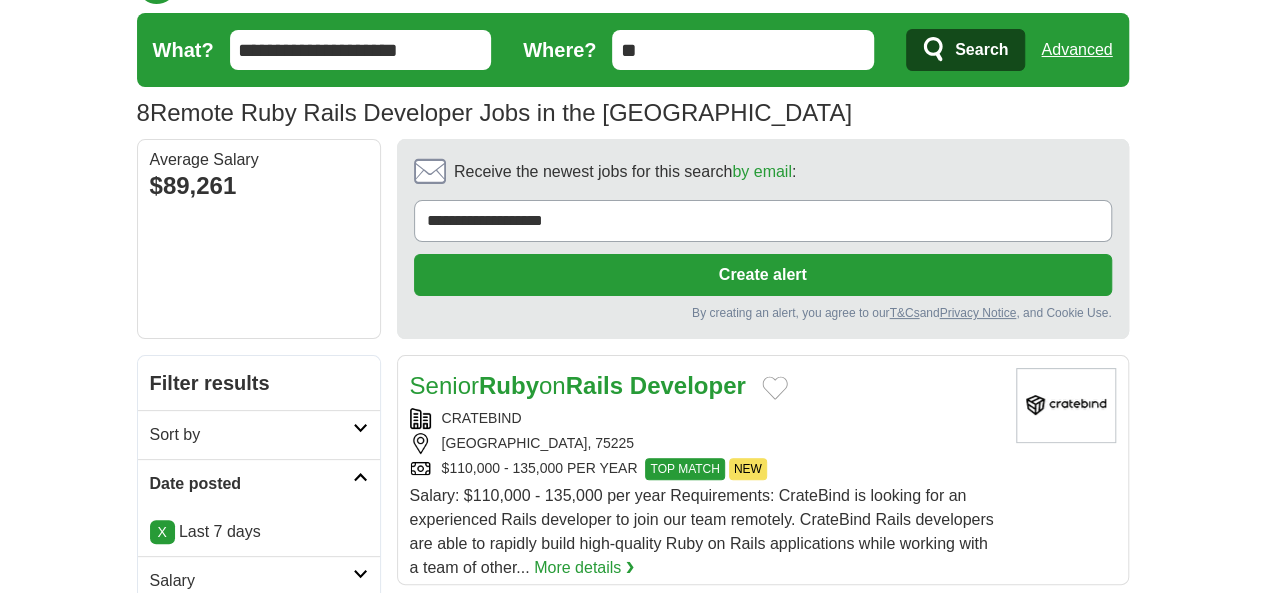 scroll, scrollTop: 0, scrollLeft: 0, axis: both 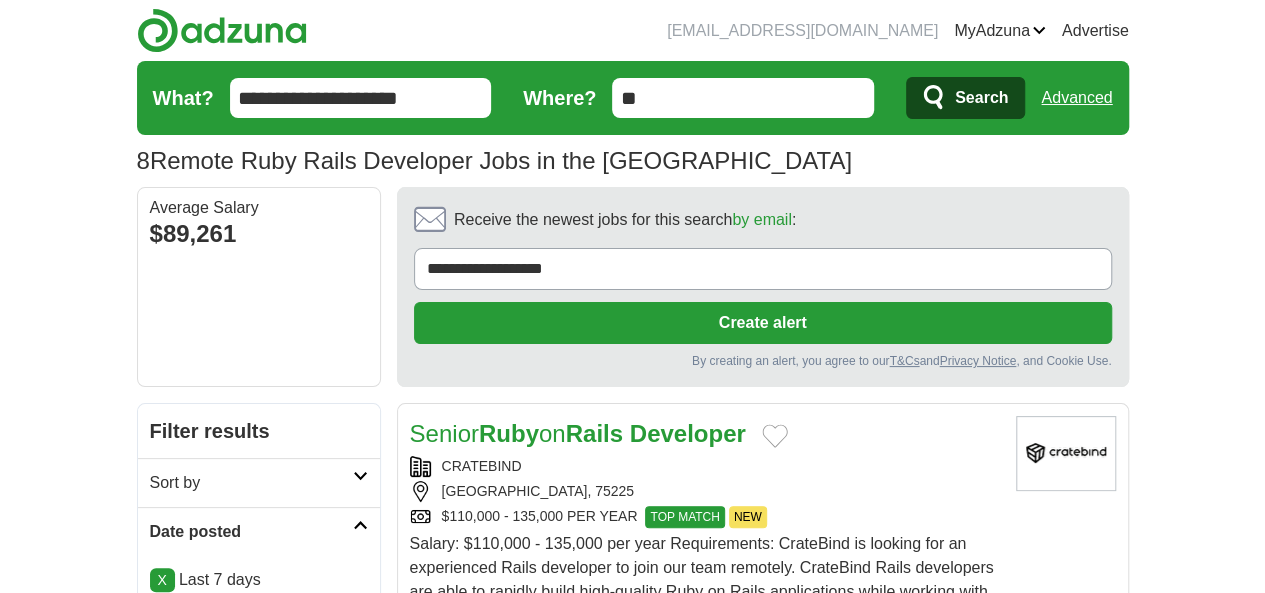 drag, startPoint x: 323, startPoint y: 93, endPoint x: 102, endPoint y: 102, distance: 221.18318 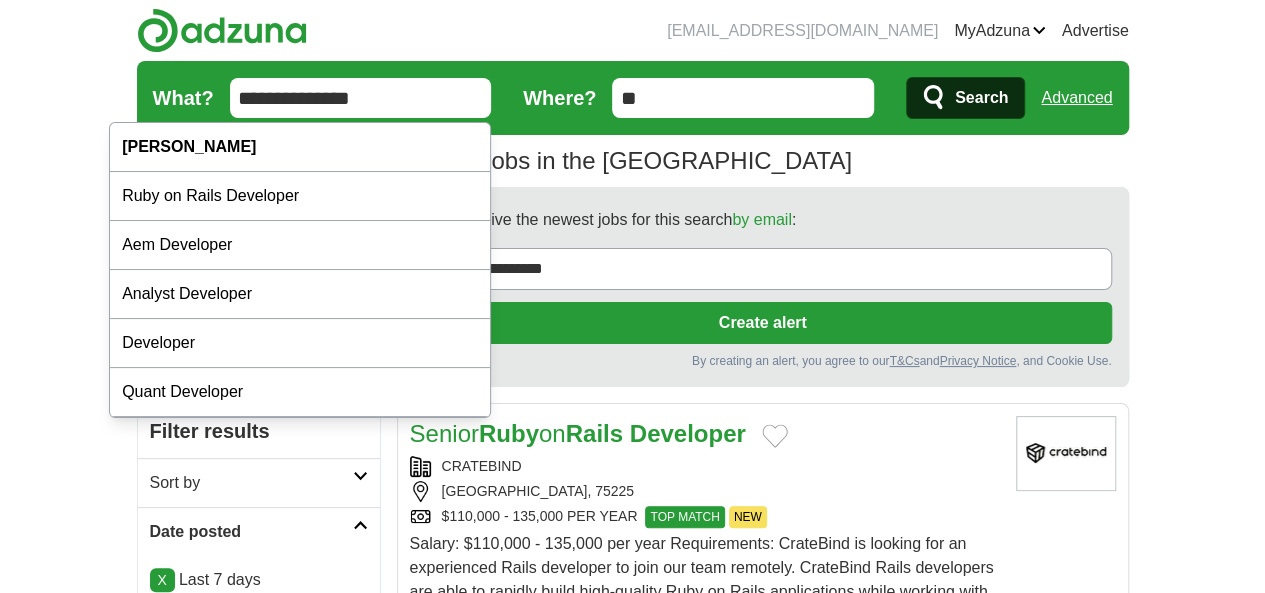 type on "**********" 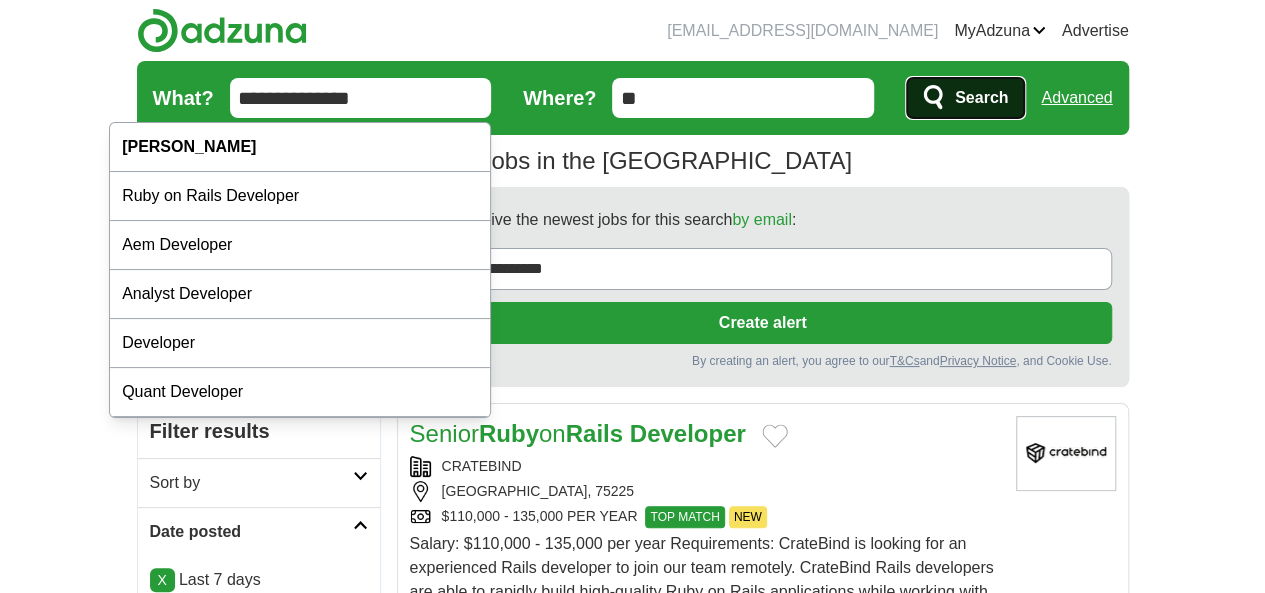 click on "Search" at bounding box center [965, 98] 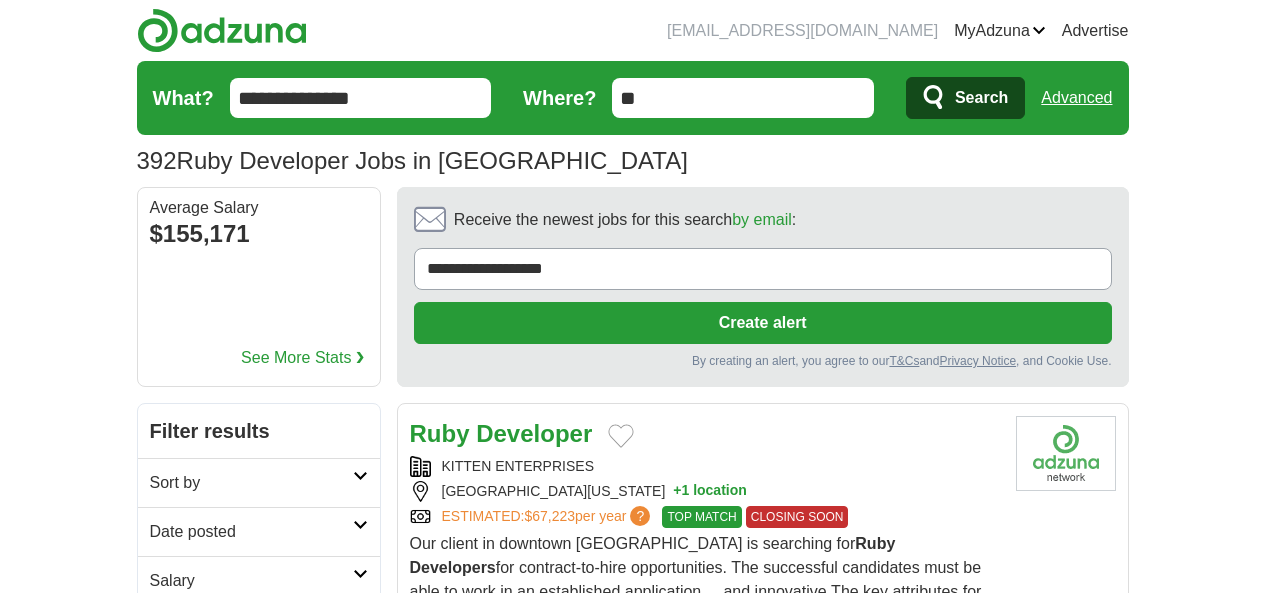 scroll, scrollTop: 0, scrollLeft: 0, axis: both 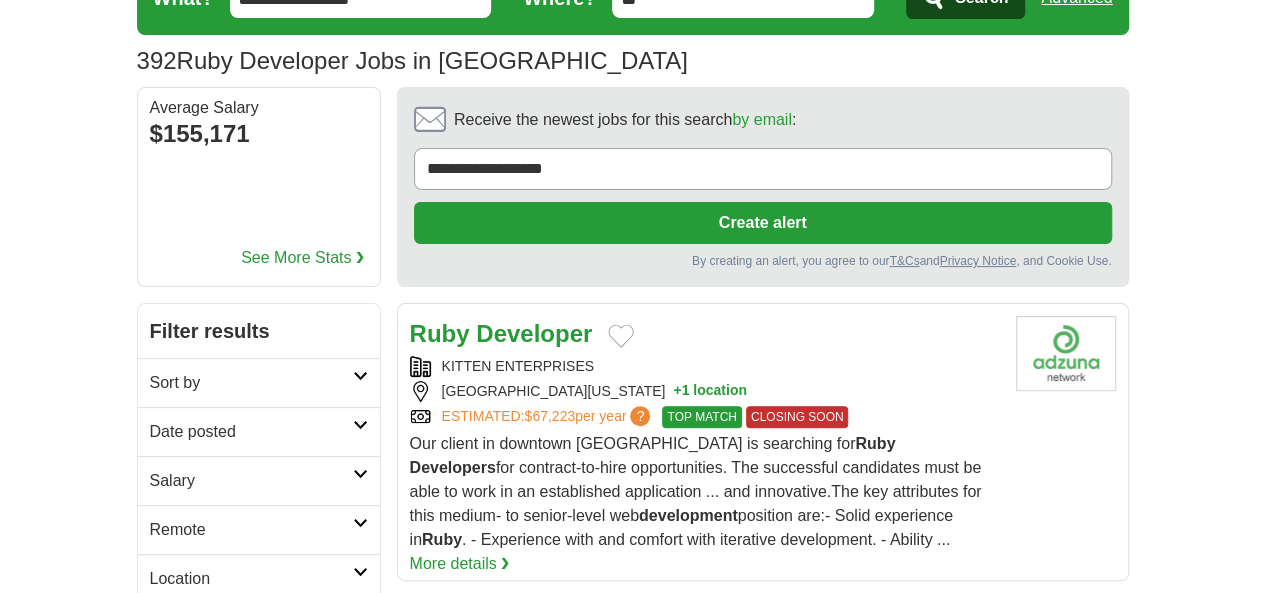 click on "Remote" at bounding box center [259, 529] 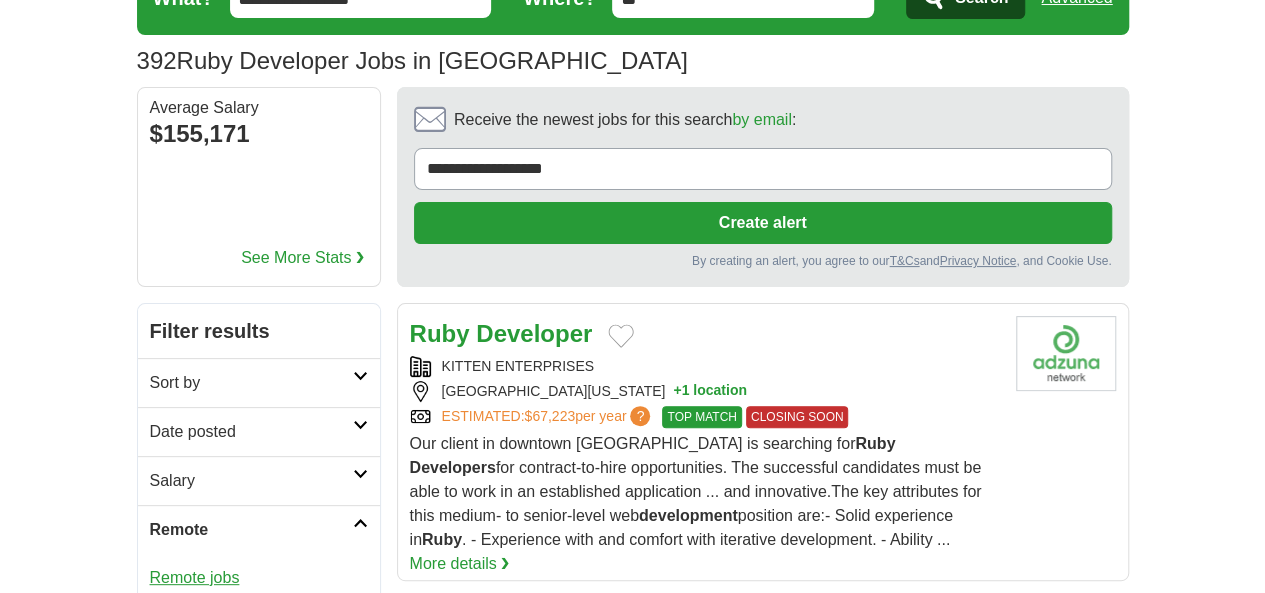 click on "Remote jobs" at bounding box center (195, 577) 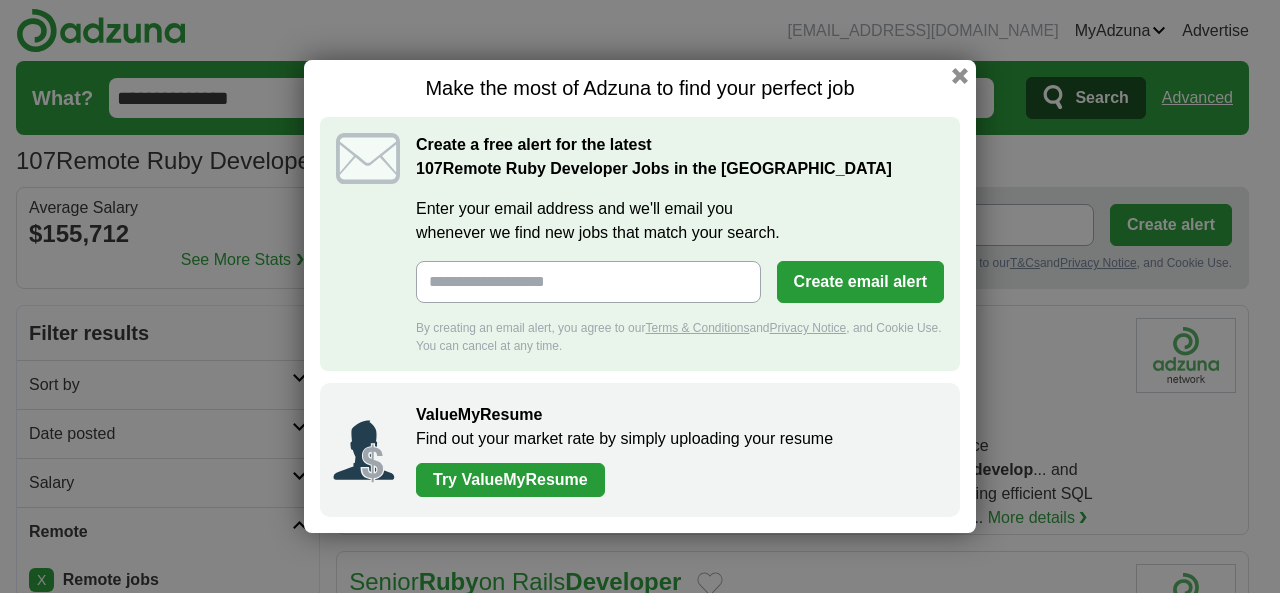 scroll, scrollTop: 0, scrollLeft: 0, axis: both 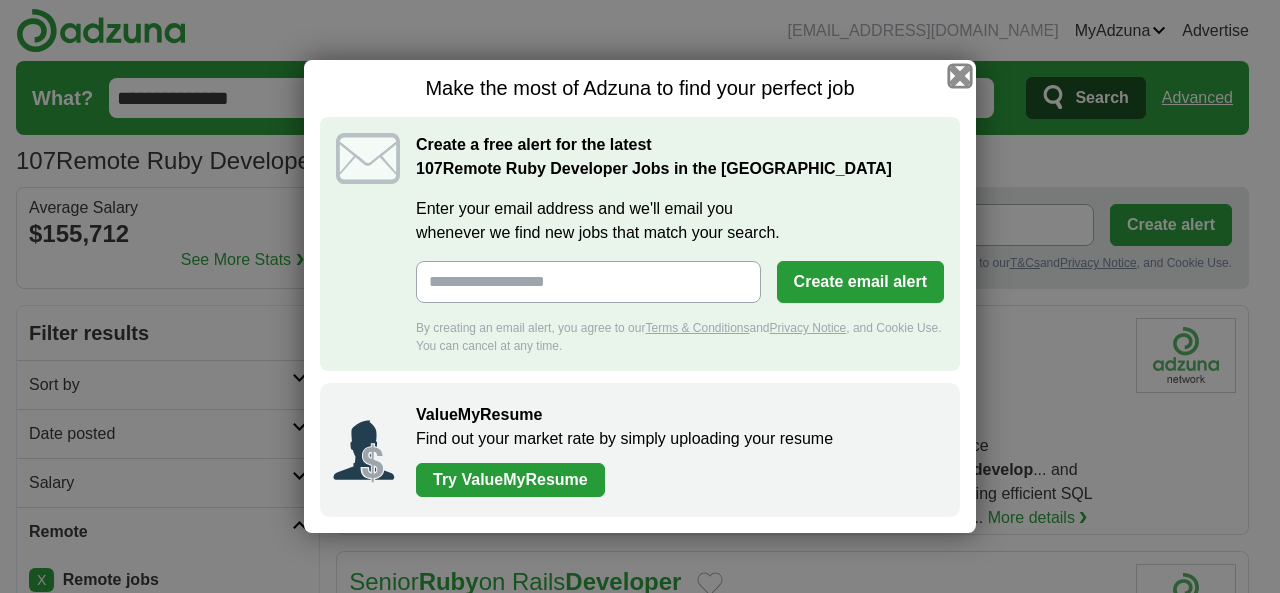 click at bounding box center [960, 76] 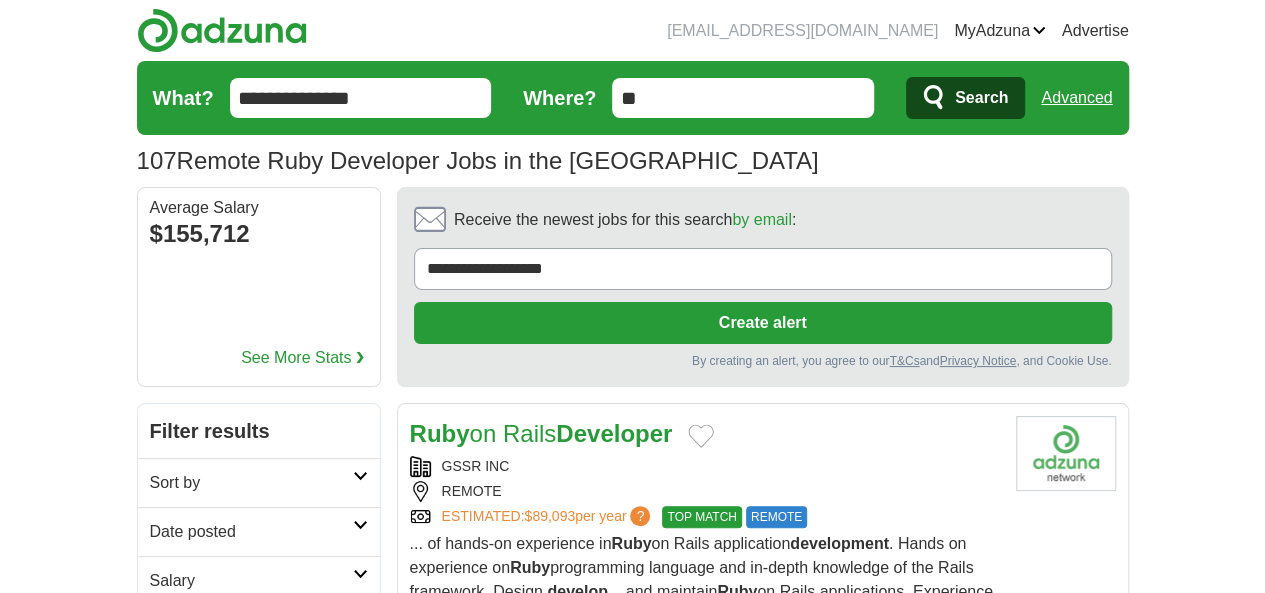 drag, startPoint x: 87, startPoint y: 429, endPoint x: 85, endPoint y: 441, distance: 12.165525 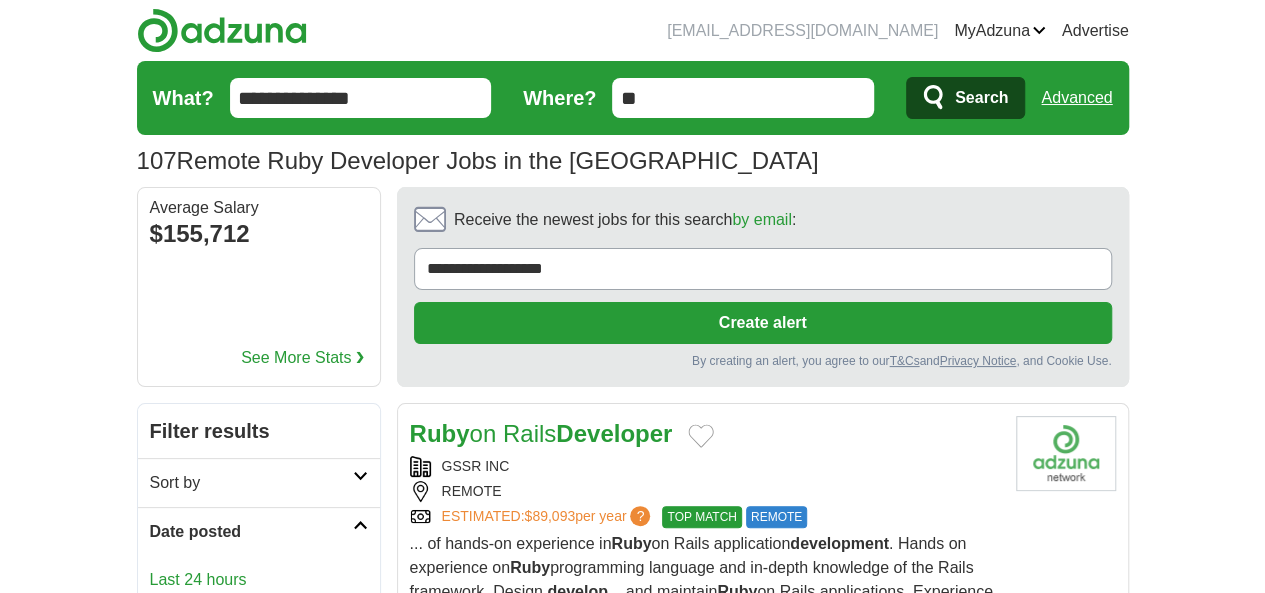 click on "Last 7 days" at bounding box center (259, 636) 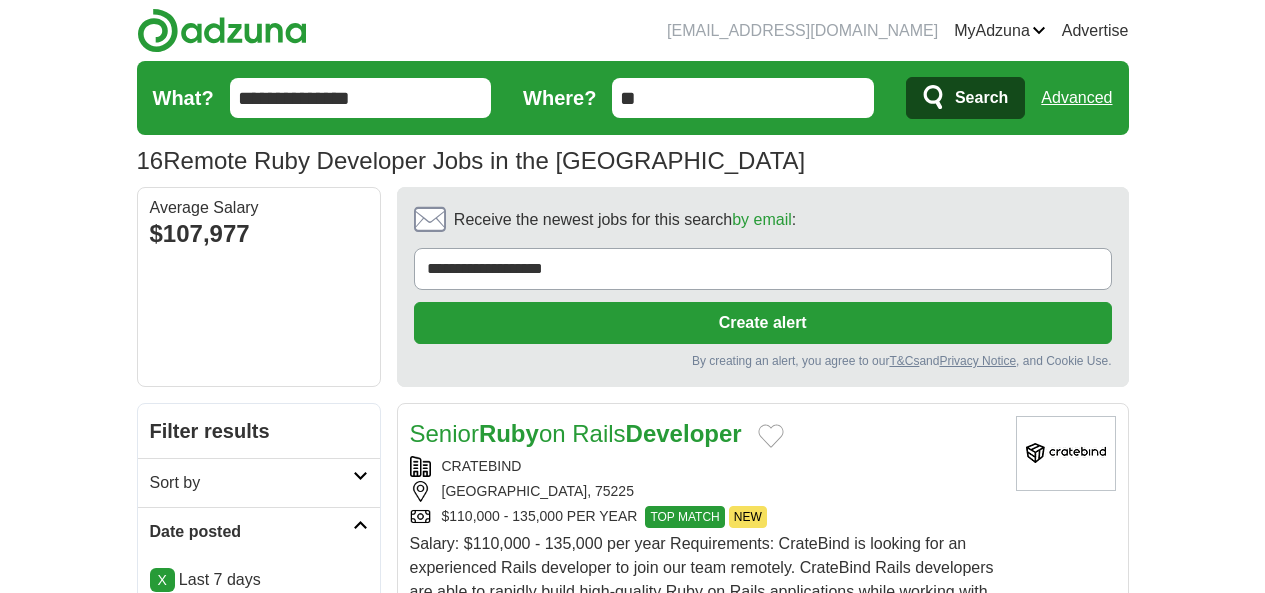 scroll, scrollTop: 0, scrollLeft: 0, axis: both 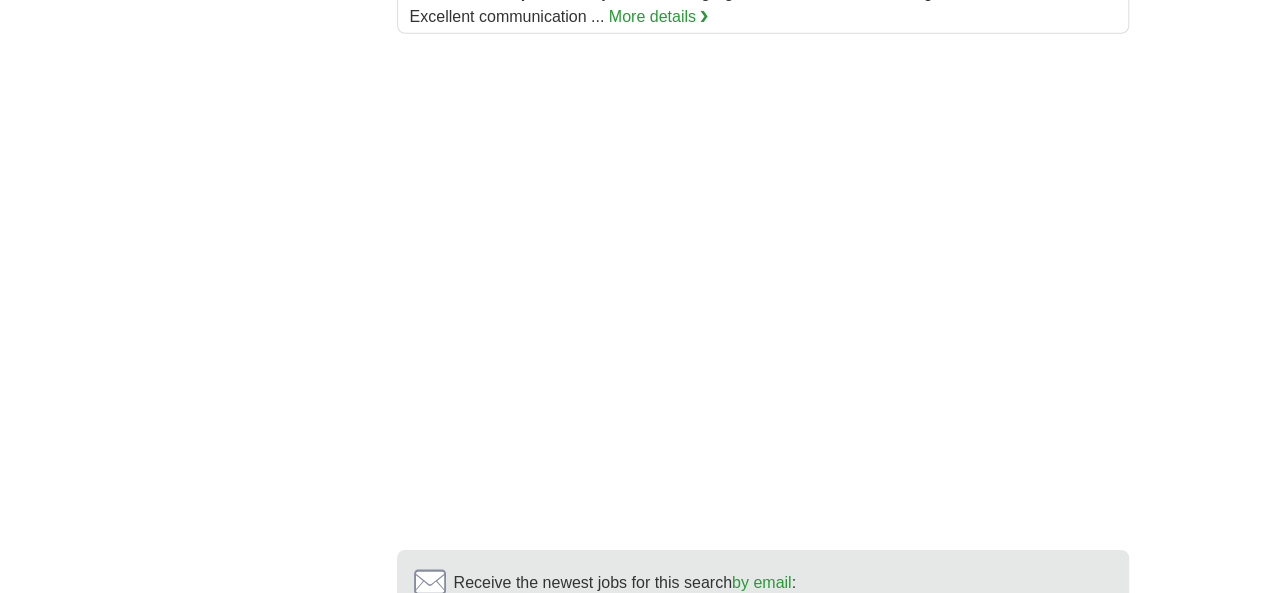 click on "2" at bounding box center (747, 816) 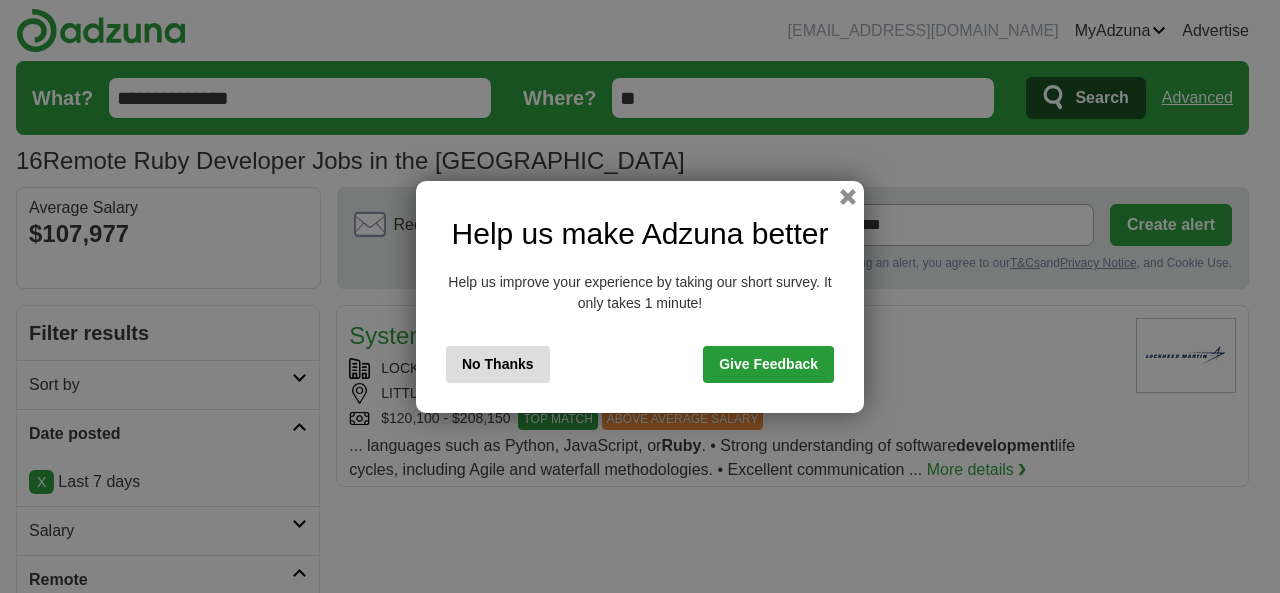 scroll, scrollTop: 0, scrollLeft: 0, axis: both 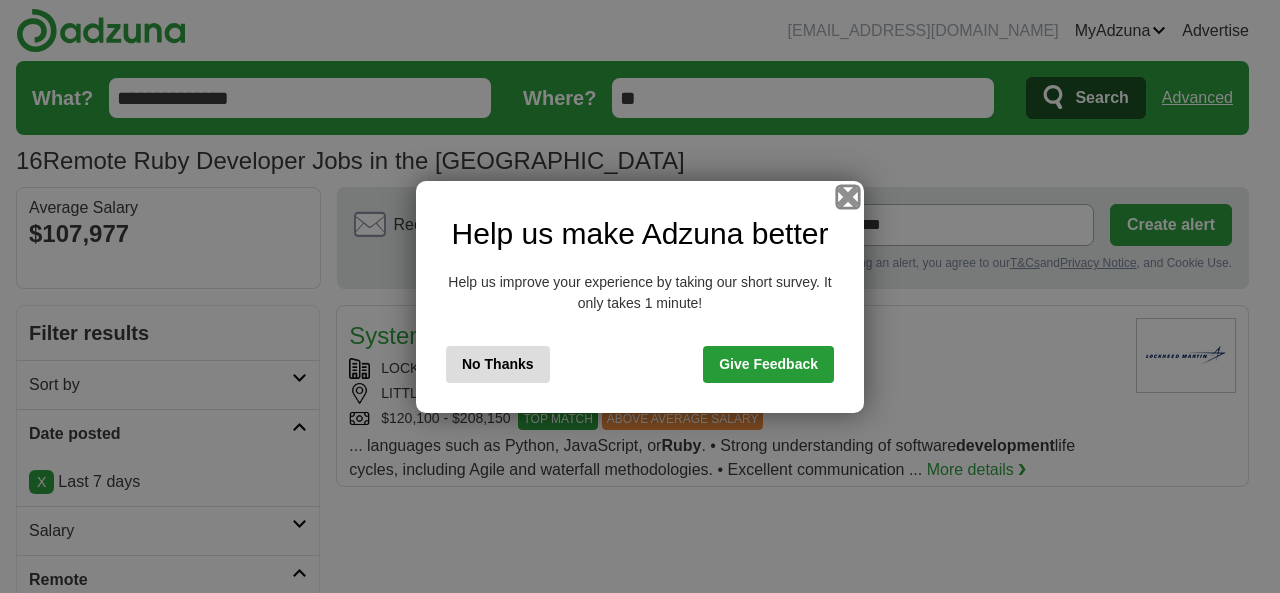 click at bounding box center [848, 196] 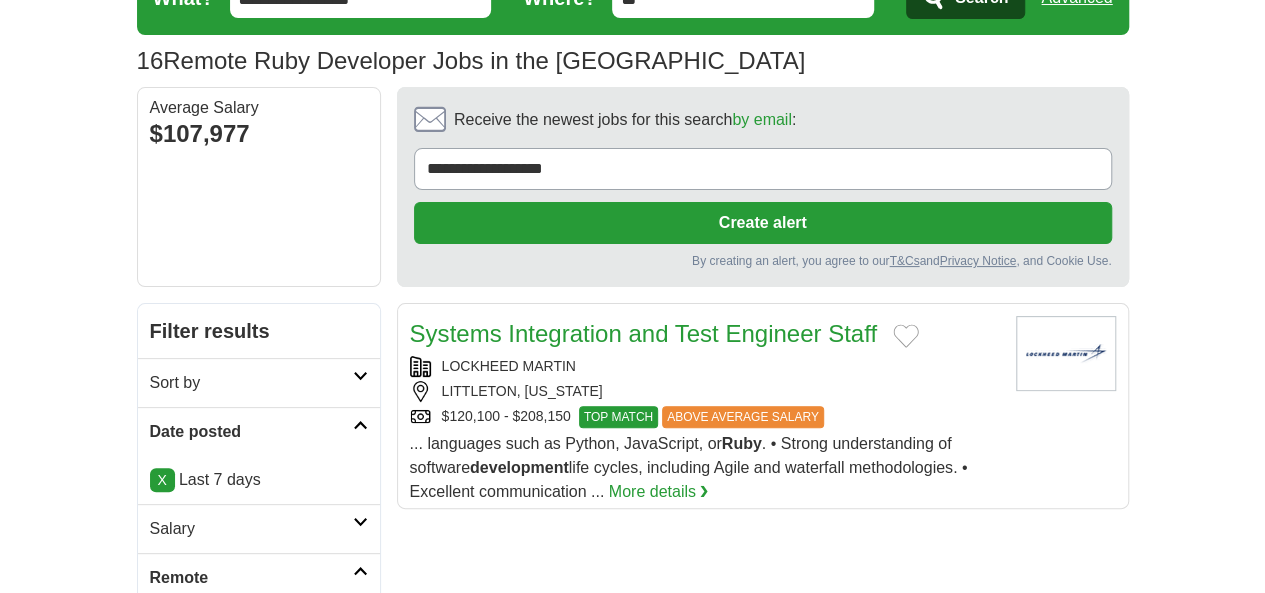 scroll, scrollTop: 0, scrollLeft: 0, axis: both 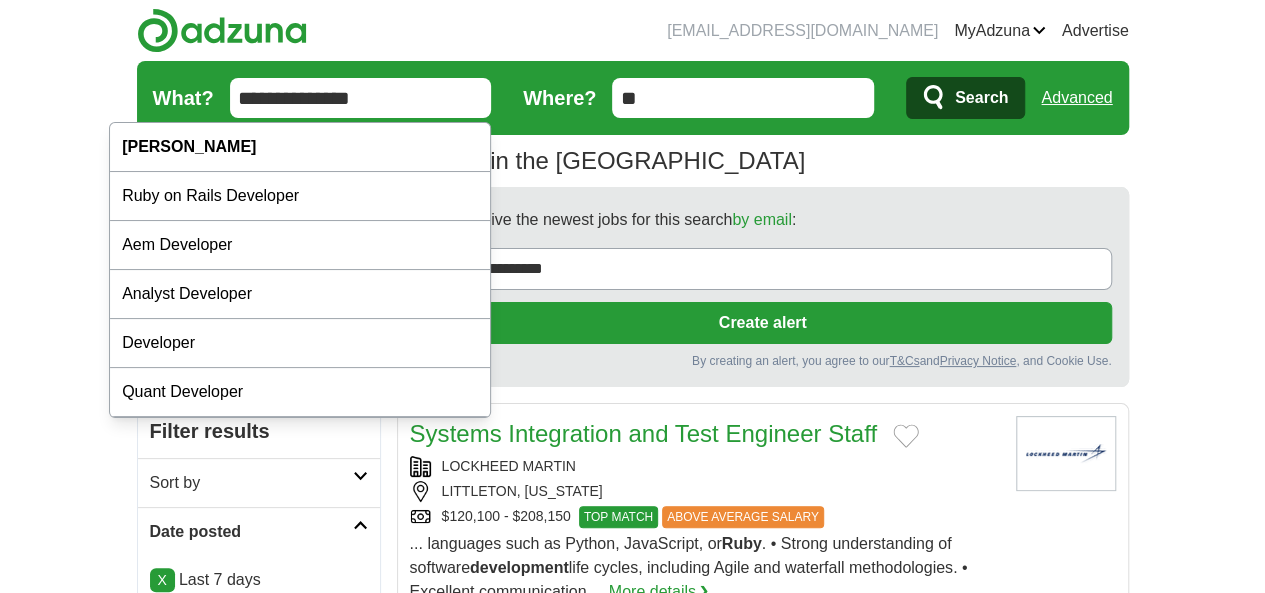 drag, startPoint x: 296, startPoint y: 99, endPoint x: 116, endPoint y: 100, distance: 180.00278 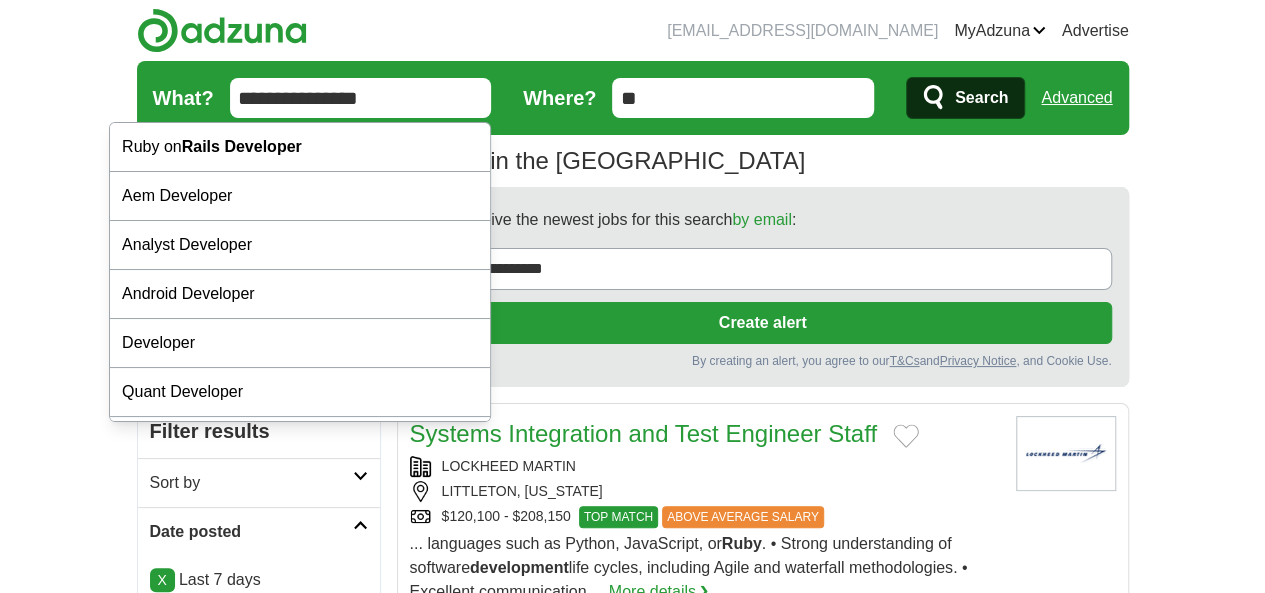 type on "**********" 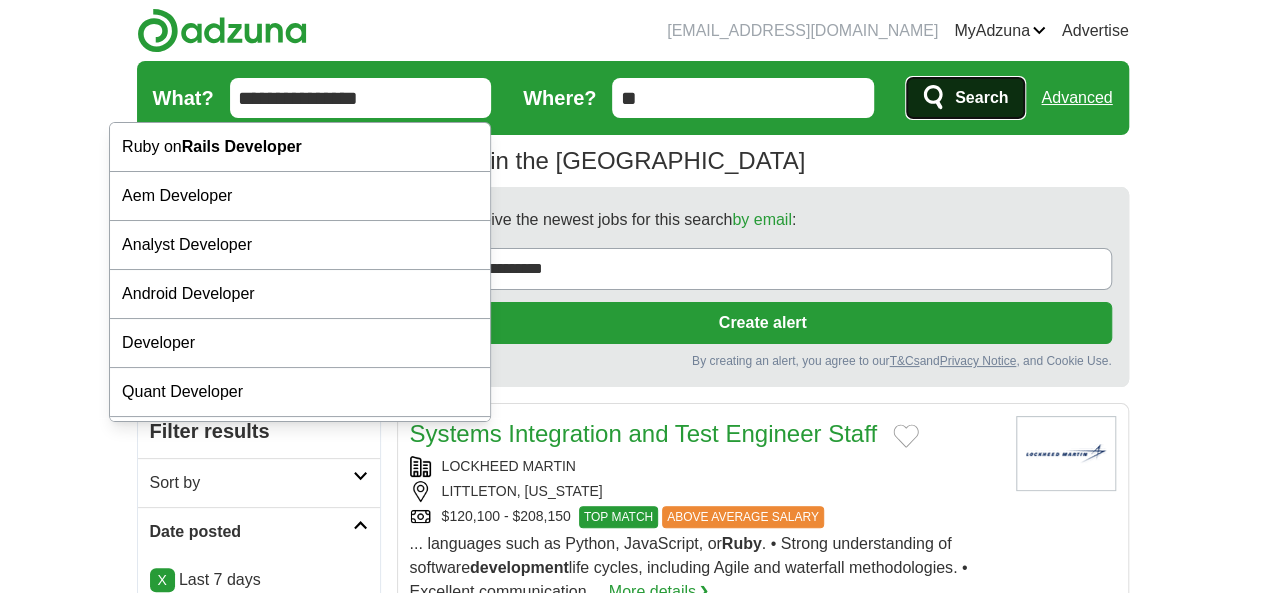 click on "Search" at bounding box center (965, 98) 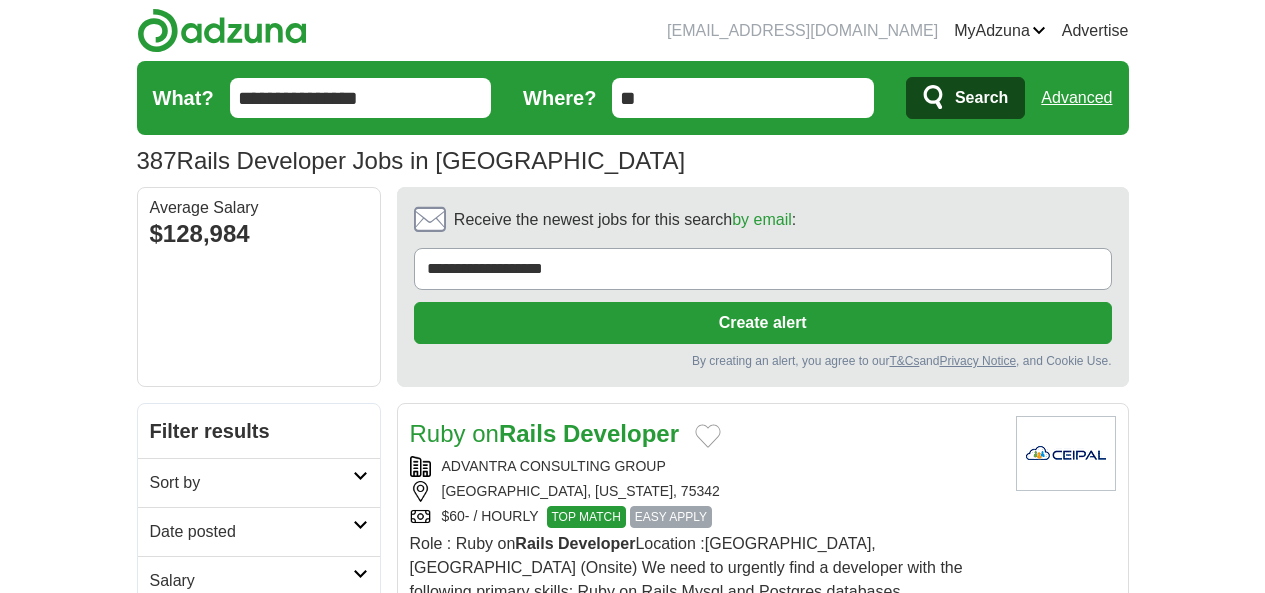 scroll, scrollTop: 90, scrollLeft: 0, axis: vertical 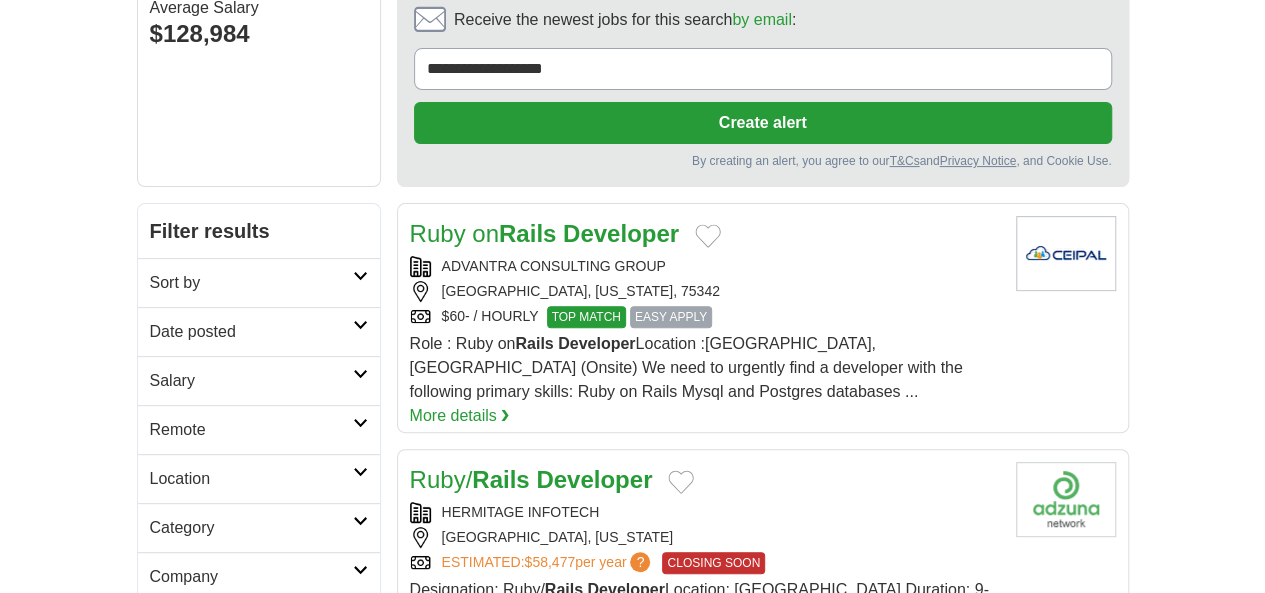click on "Remote" at bounding box center (251, 430) 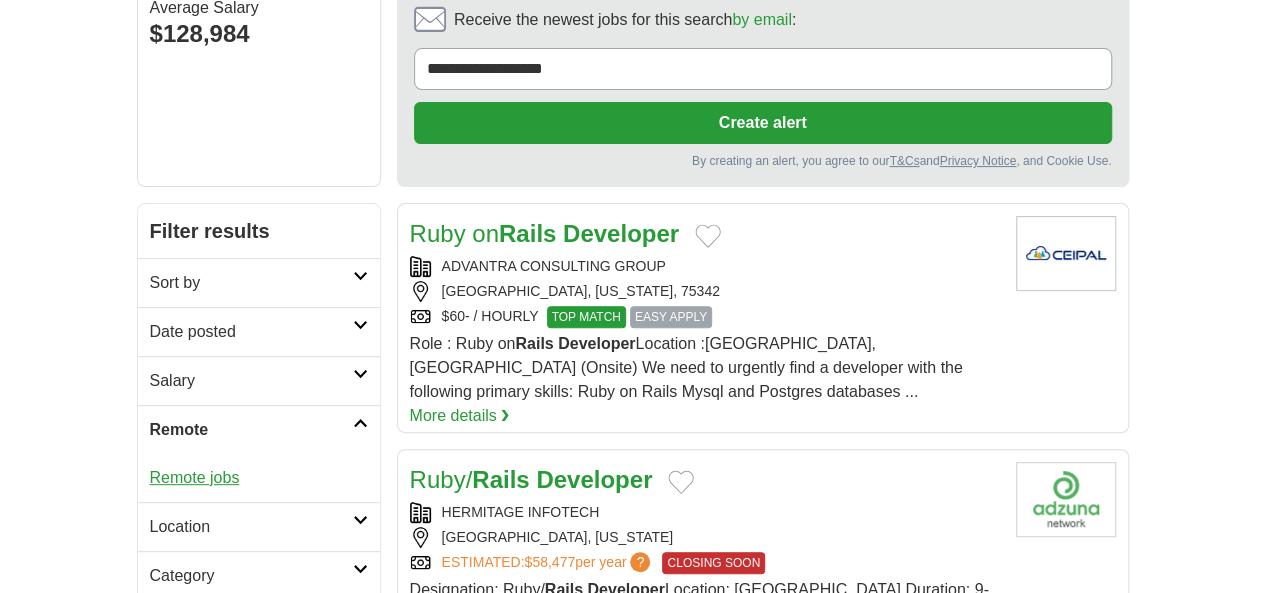 click on "Remote jobs" at bounding box center [195, 477] 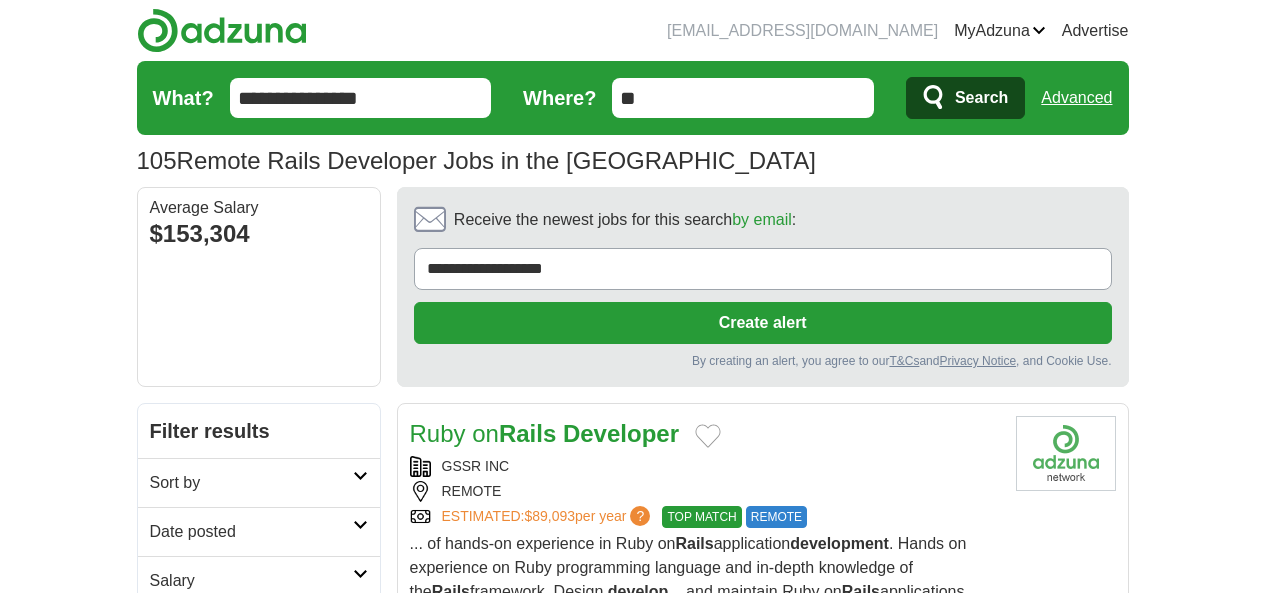 scroll, scrollTop: 0, scrollLeft: 0, axis: both 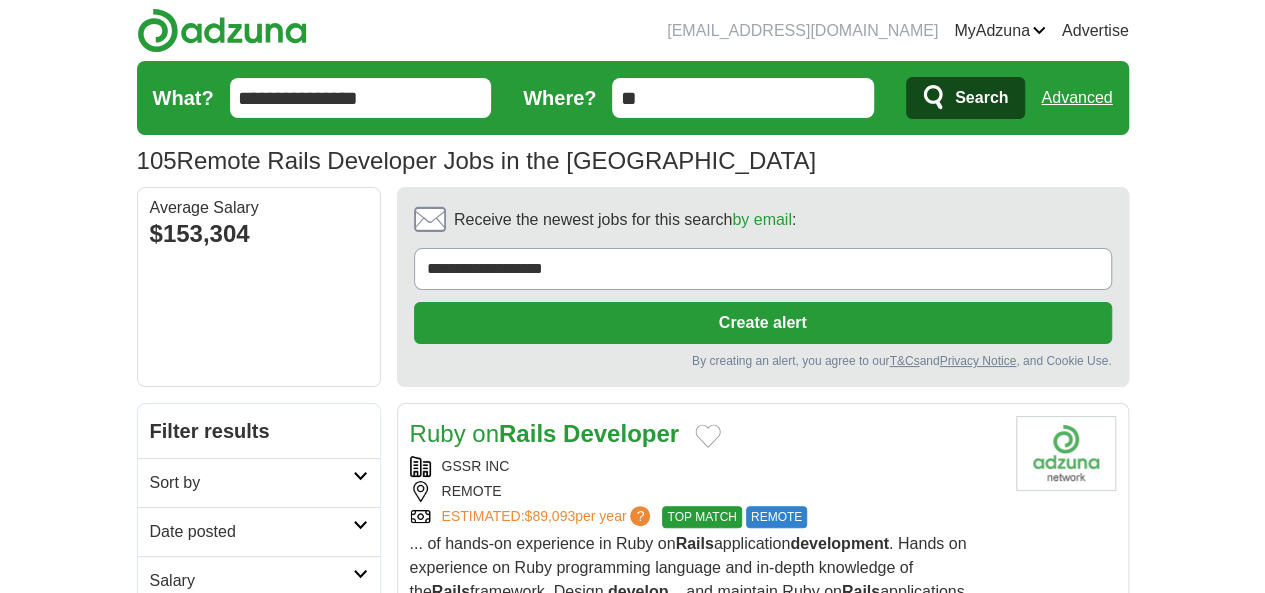 click on "Date posted" at bounding box center [251, 532] 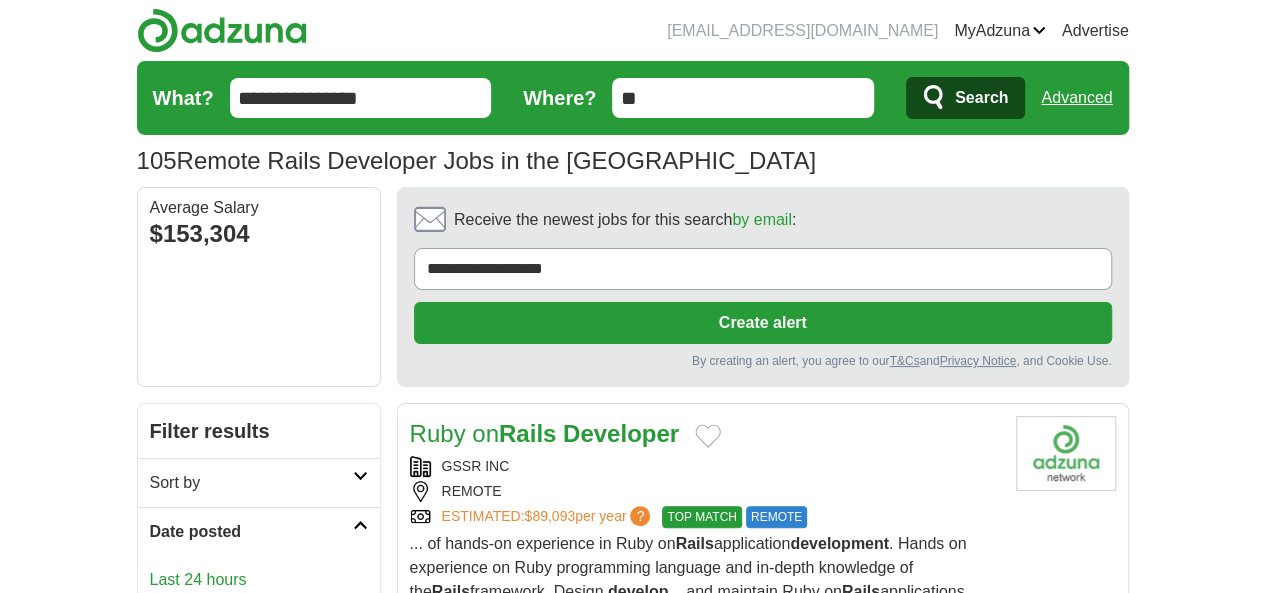 click on "Last 3 days" at bounding box center (259, 608) 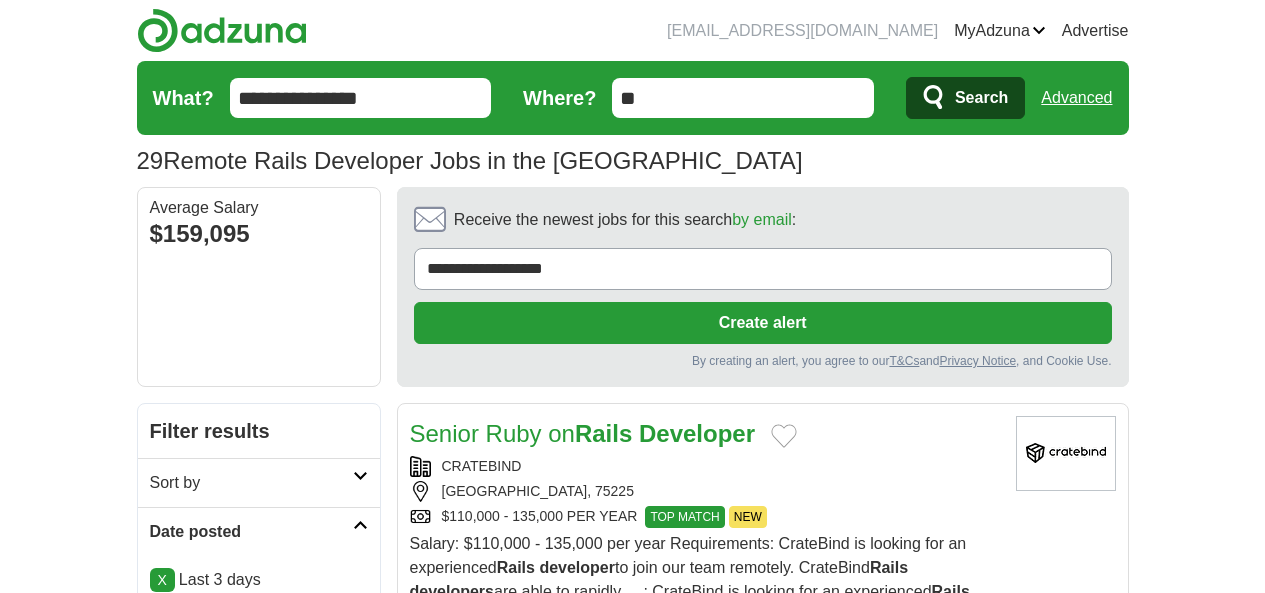 scroll, scrollTop: 0, scrollLeft: 0, axis: both 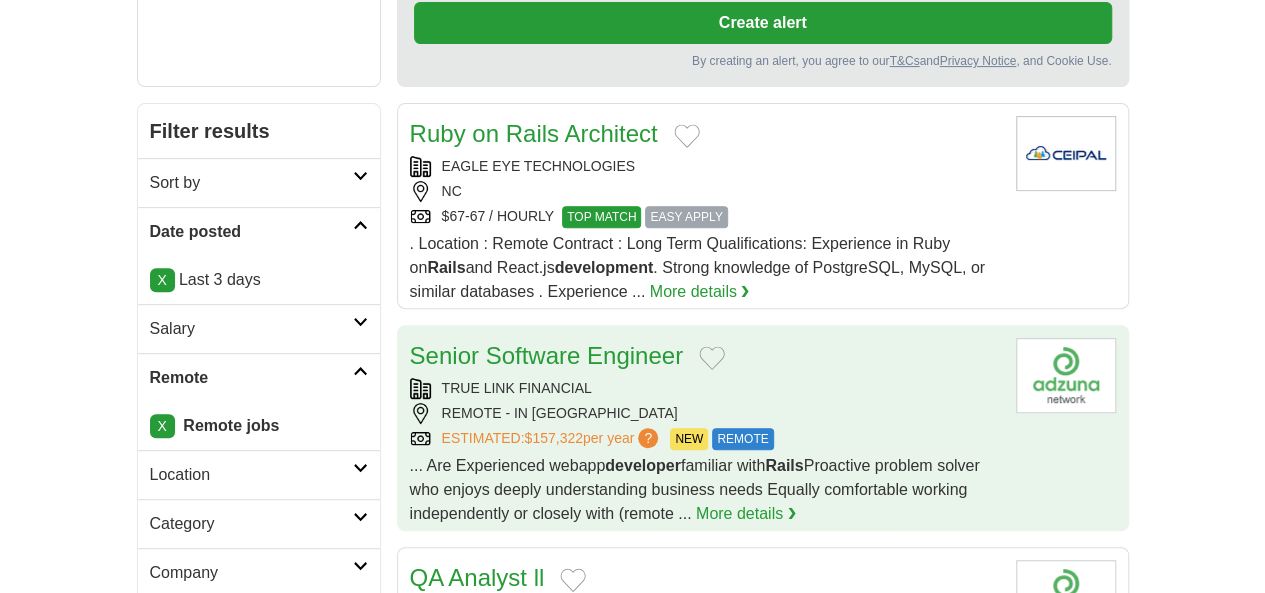 click on "TRUE LINK FINANCIAL" at bounding box center (705, 388) 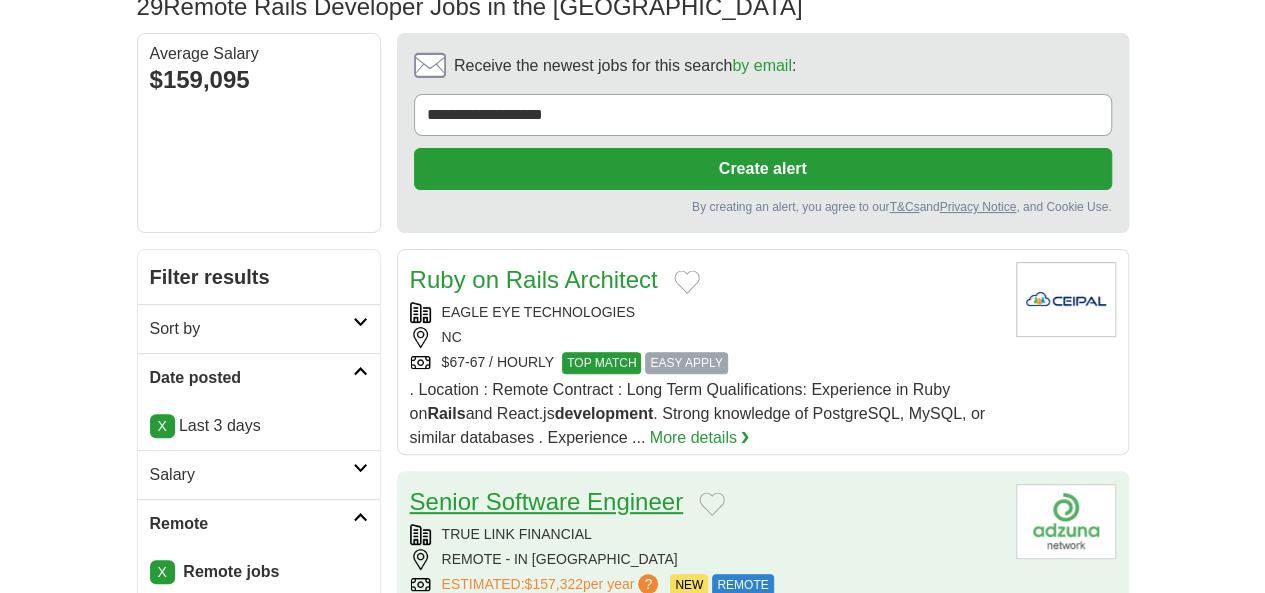 scroll, scrollTop: 0, scrollLeft: 0, axis: both 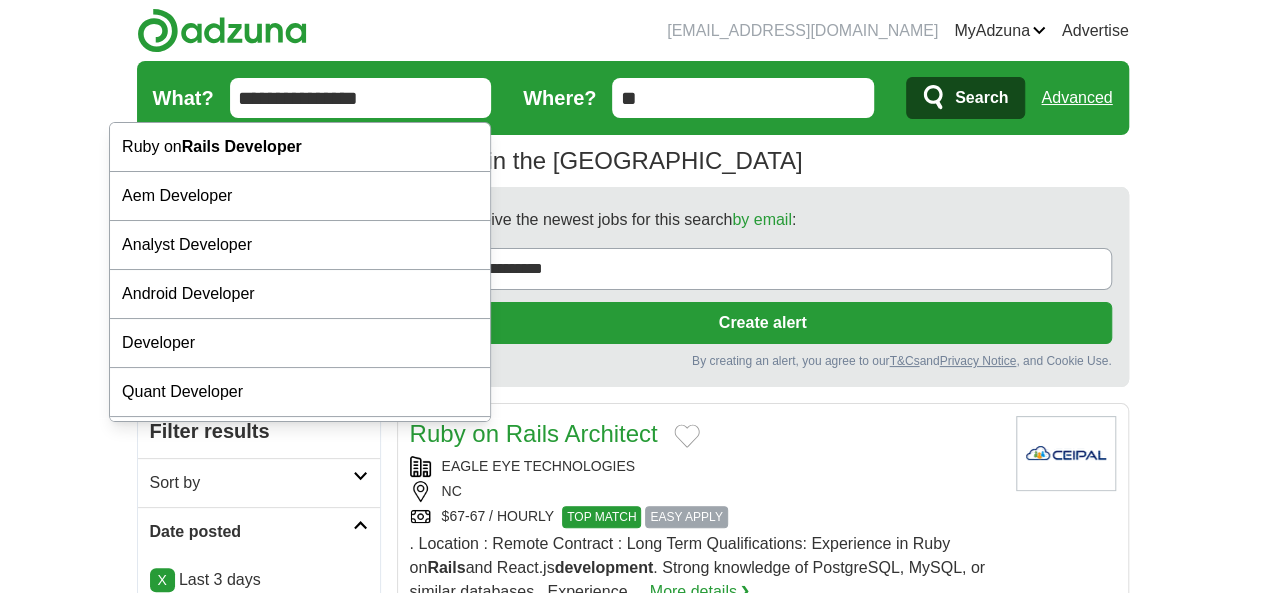 drag, startPoint x: 308, startPoint y: 90, endPoint x: 122, endPoint y: 94, distance: 186.043 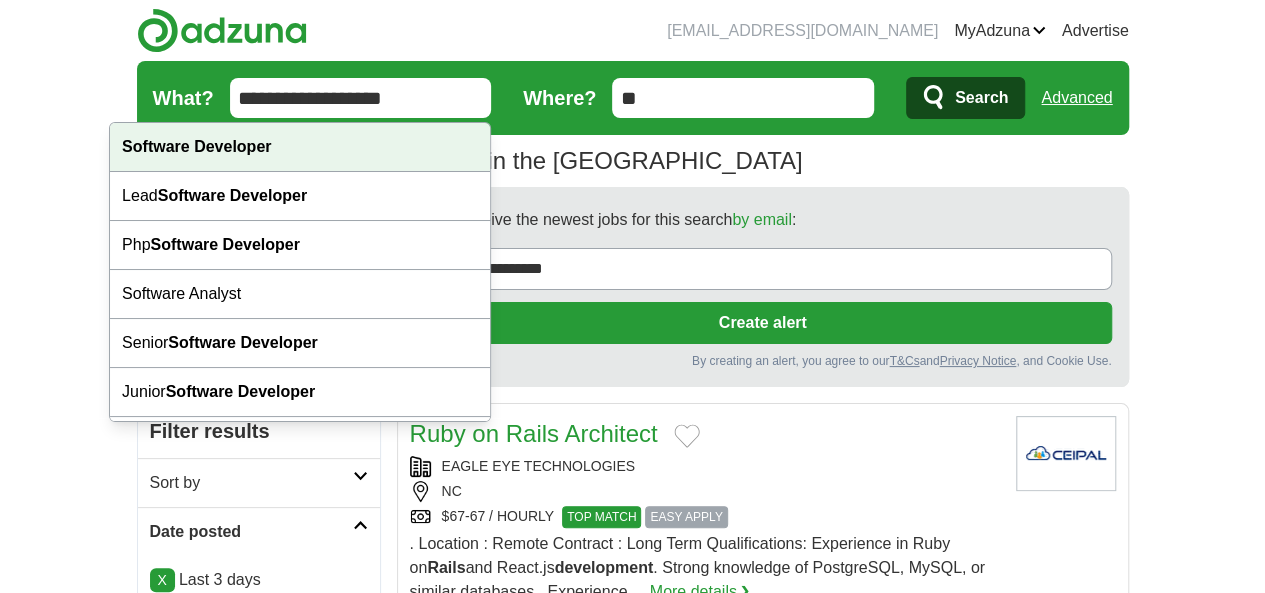 type on "**********" 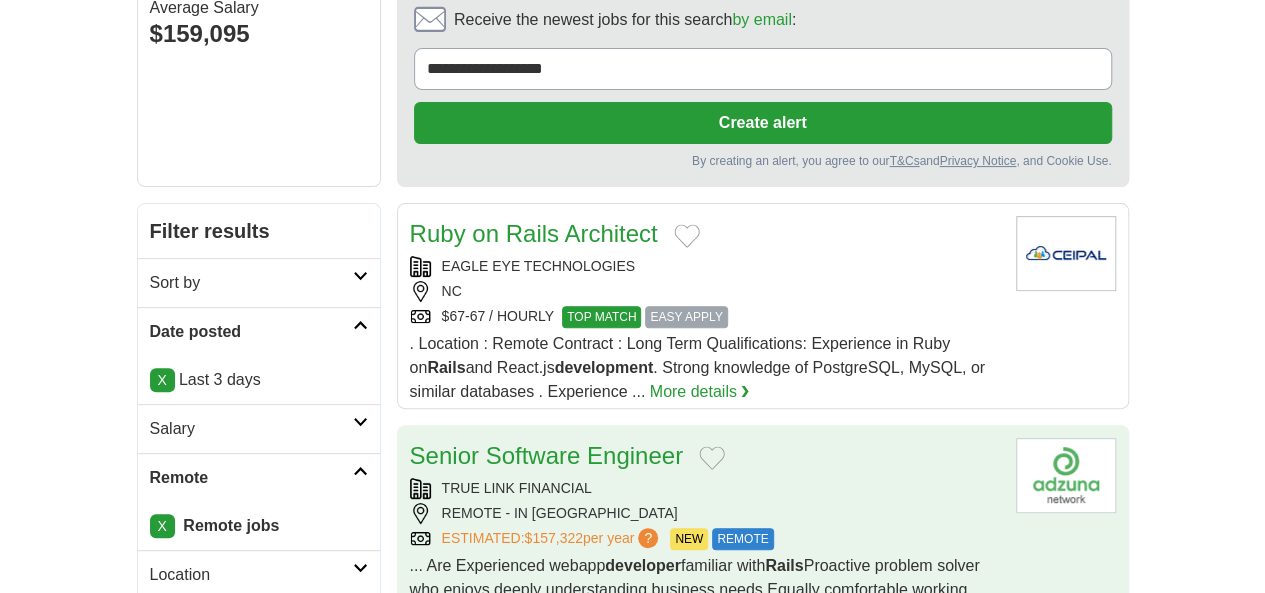 scroll, scrollTop: 500, scrollLeft: 0, axis: vertical 